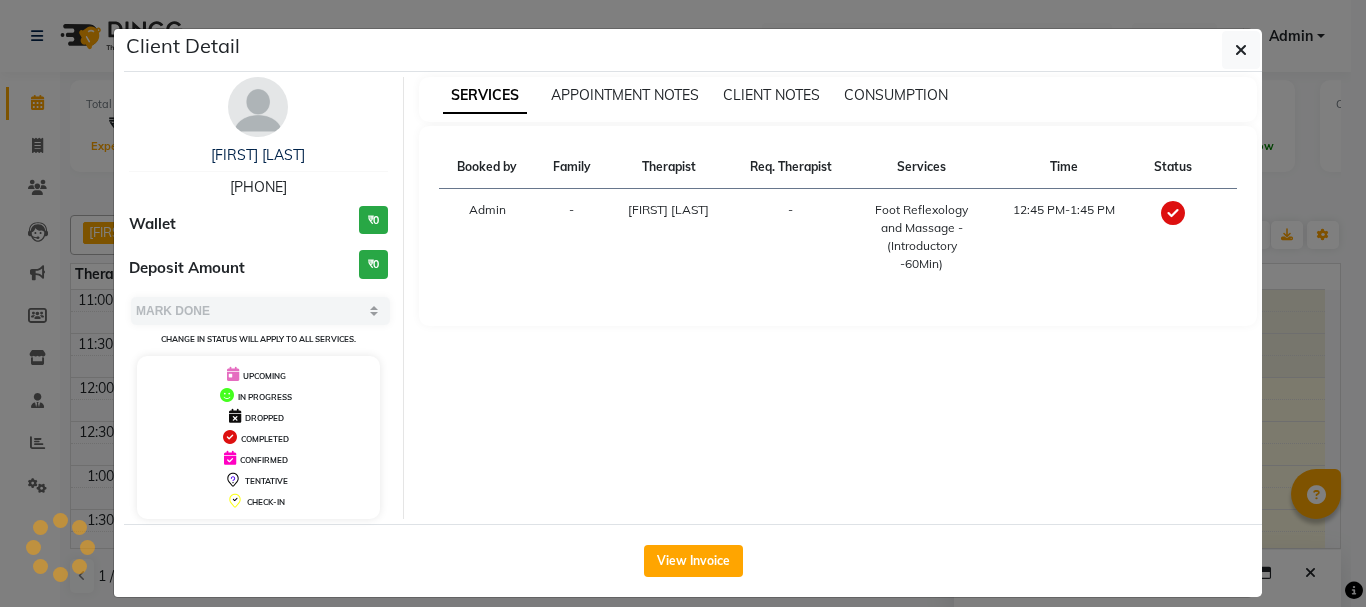 select on "3" 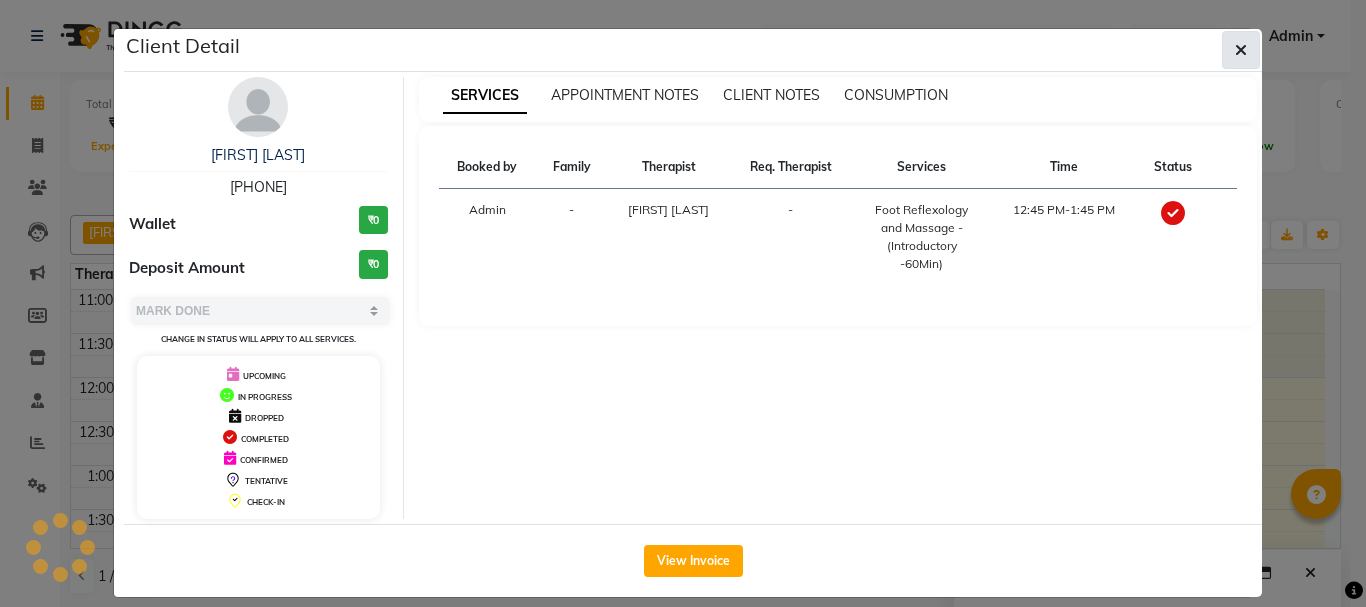 scroll, scrollTop: 0, scrollLeft: 0, axis: both 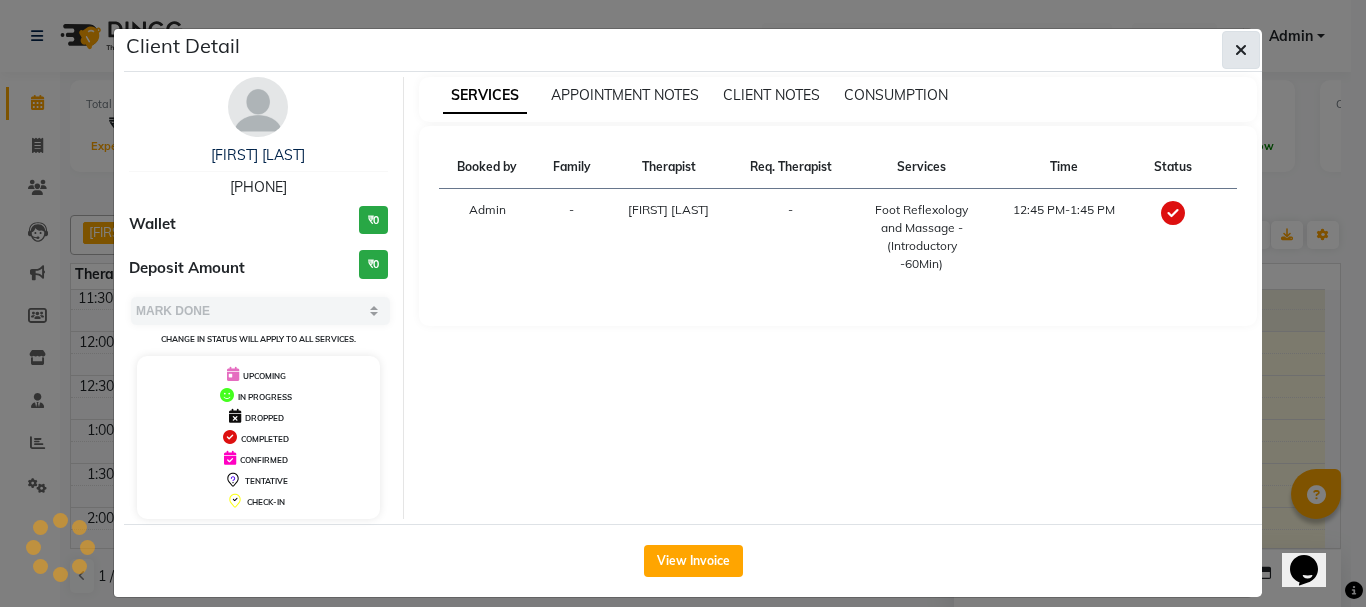click 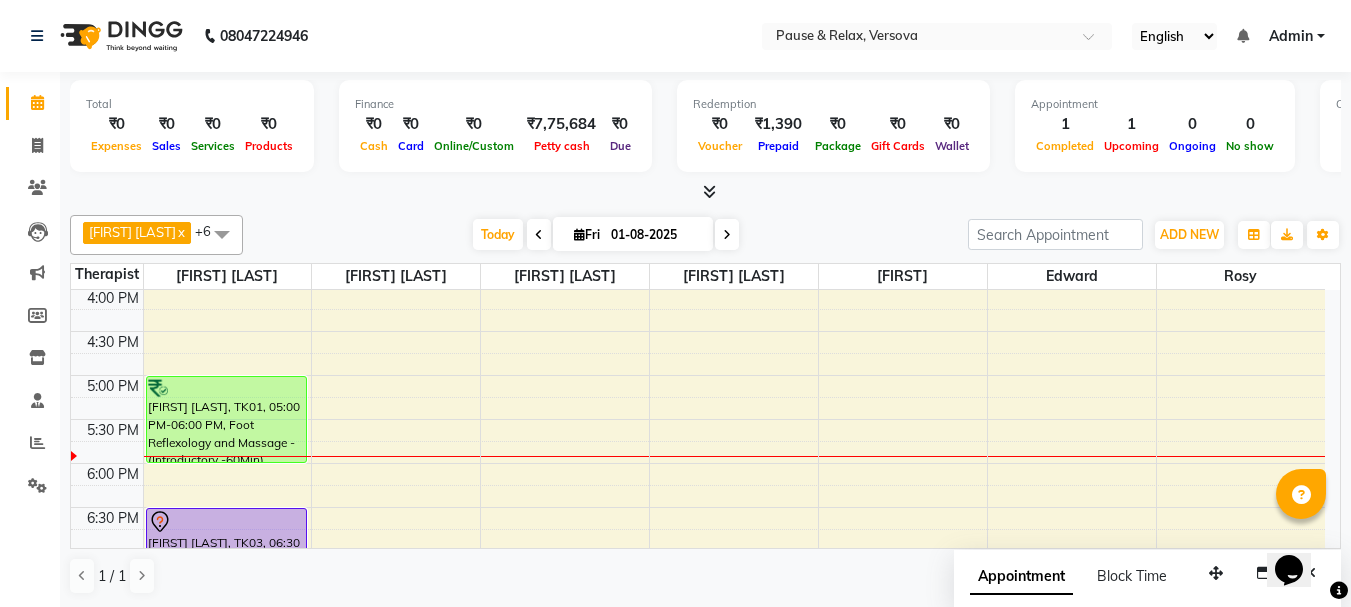 scroll, scrollTop: 533, scrollLeft: 0, axis: vertical 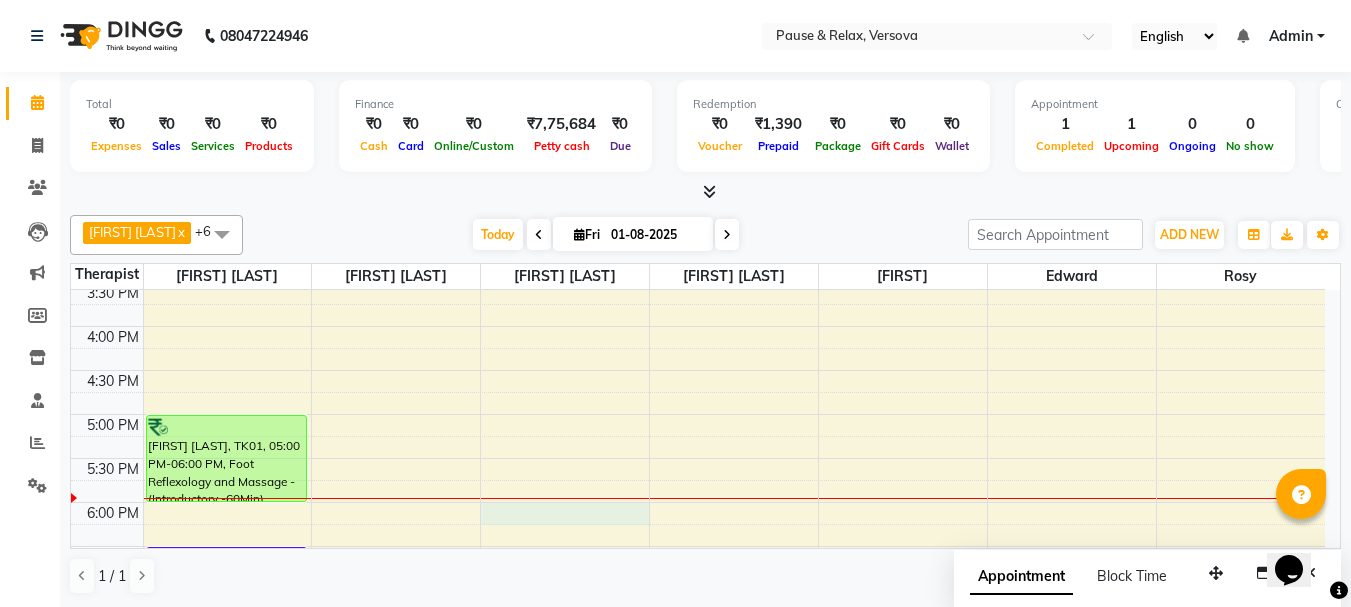 click on "11:00 AM 11:30 AM 12:00 PM 12:30 PM 1:00 PM 1:30 PM 2:00 PM 2:30 PM 3:00 PM 3:30 PM 4:00 PM 4:30 PM 5:00 PM 5:30 PM 6:00 PM 6:30 PM 7:00 PM 7:30 PM 8:00 PM 8:30 PM 9:00 PM 9:30 PM     [FIRST] [LAST], TK01, 05:00 PM-06:00 PM, Foot Reflexology and Massage - (Introductory -60Min)             [FIRST] [LAST], TK03, 06:30 PM-07:30 PM, Traditional Thai Body Massage (Dry) - (Introductory -60Min)     [FIRST] [LAST], TK02, 12:45 PM-01:45 PM, Foot Reflexology and Massage - (Introductory -60Min)" at bounding box center (698, 370) 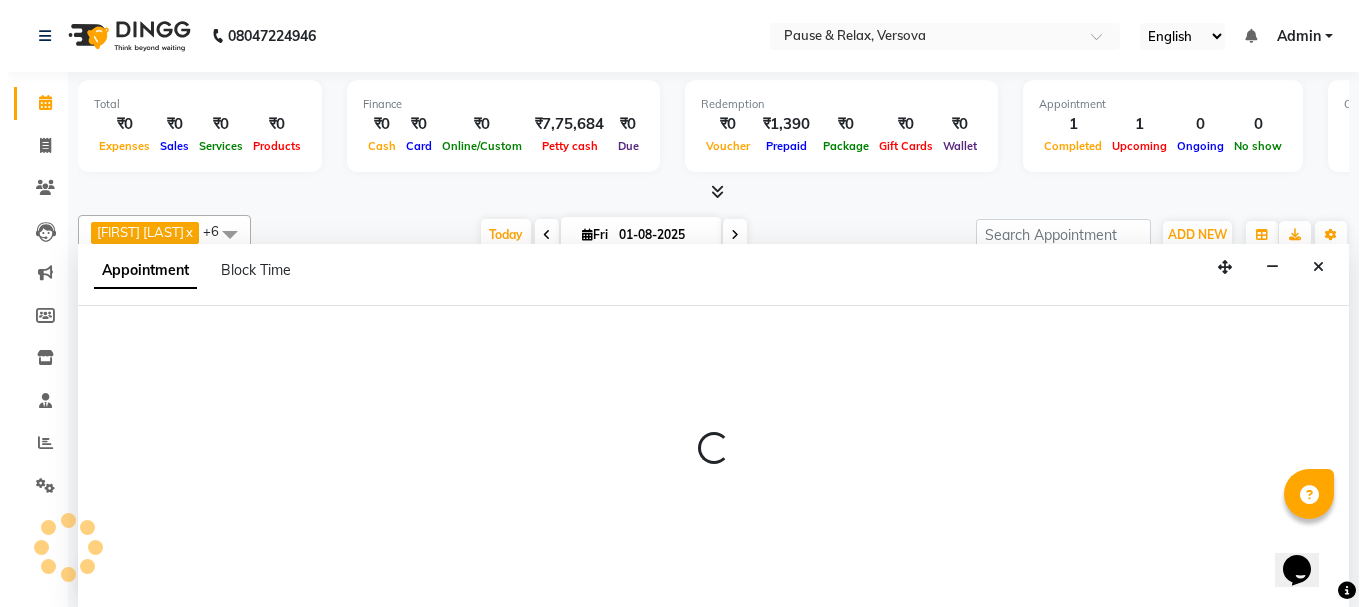 scroll, scrollTop: 1, scrollLeft: 0, axis: vertical 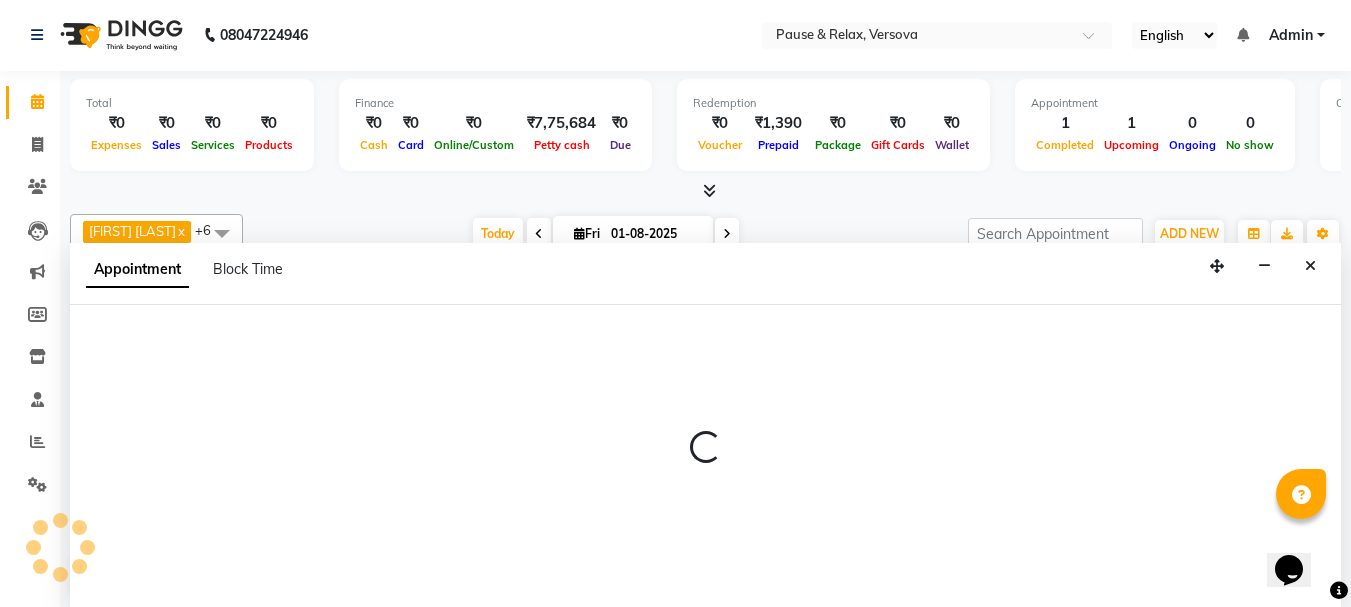 select on "53335" 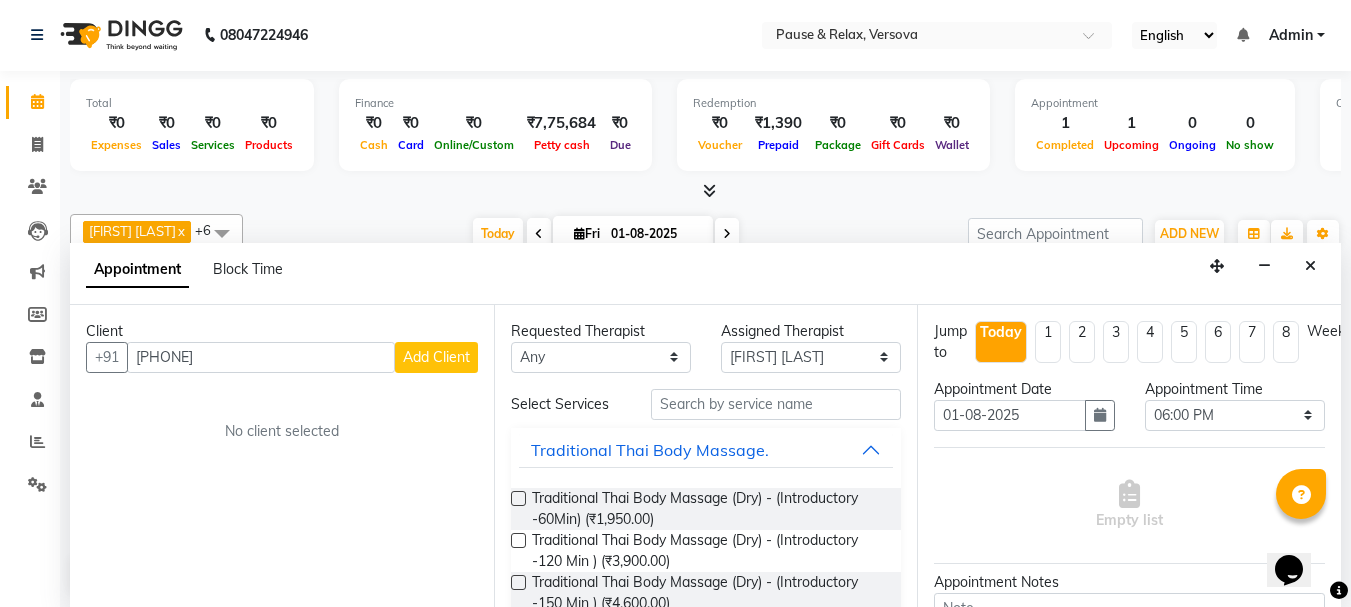 type on "[PHONE]" 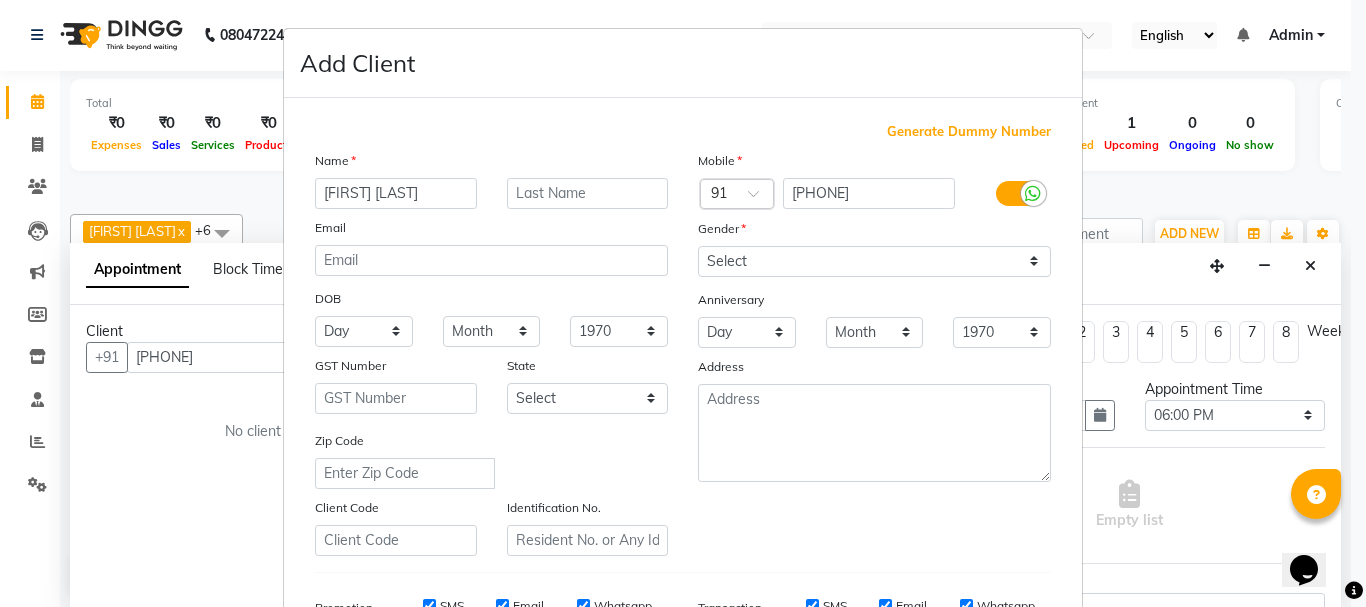 drag, startPoint x: 367, startPoint y: 191, endPoint x: 431, endPoint y: 191, distance: 64 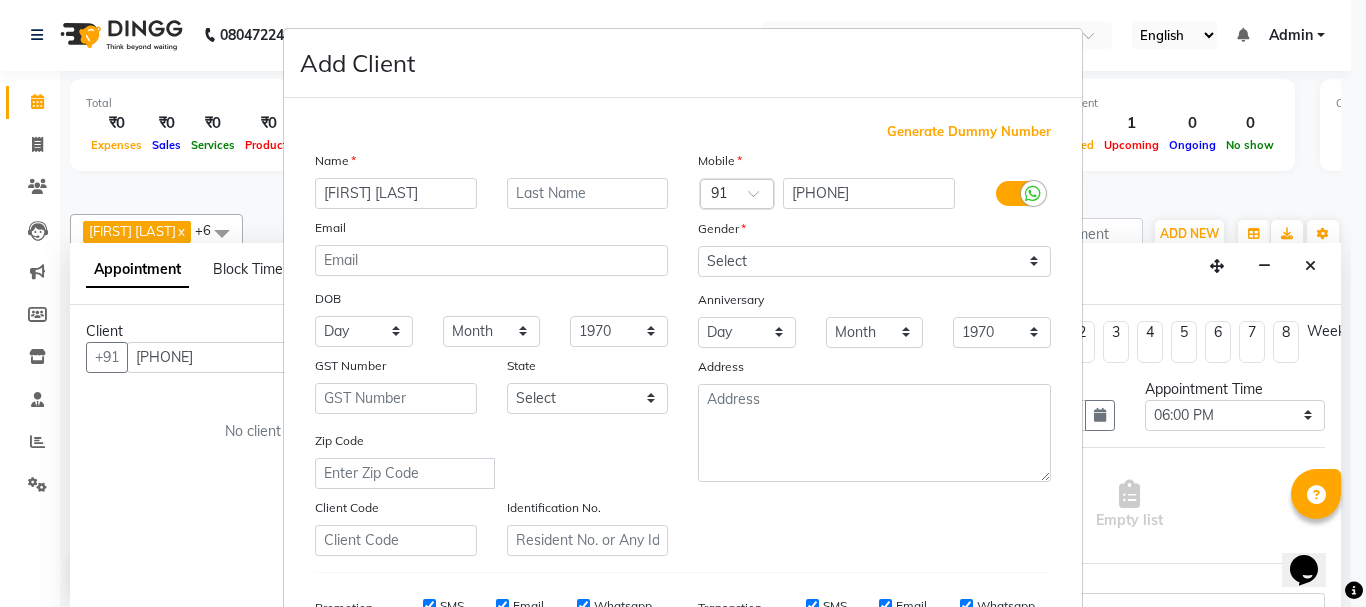 type on "[FIRST] [LAST]" 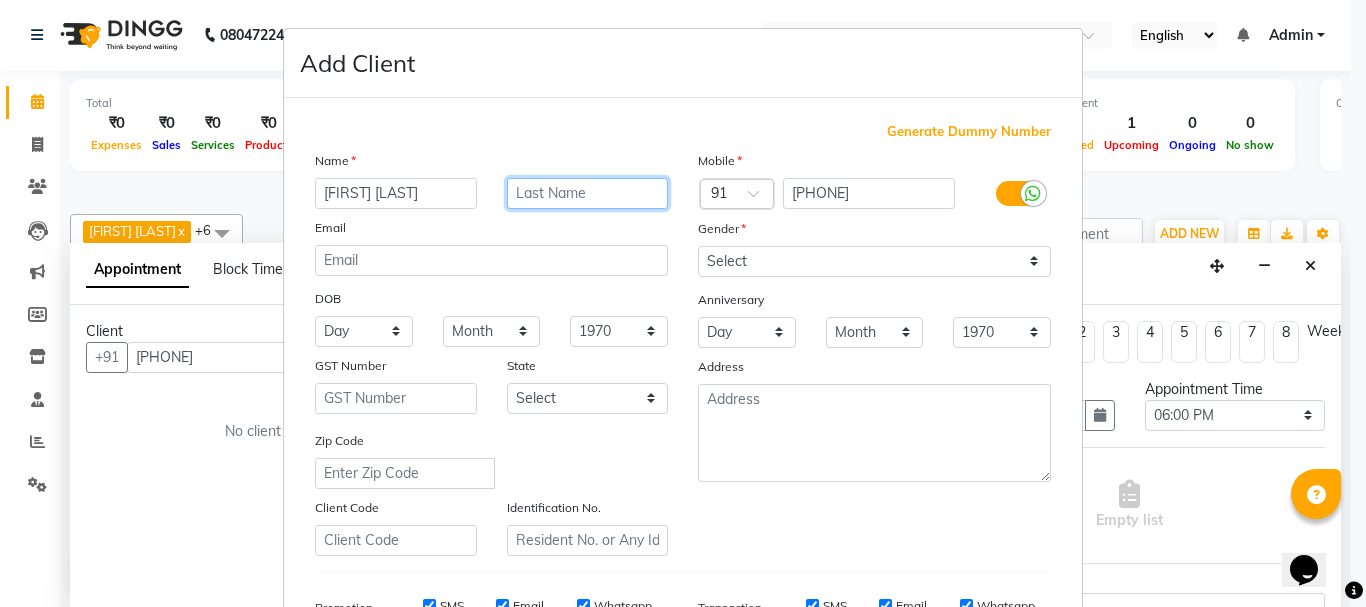 click at bounding box center (588, 193) 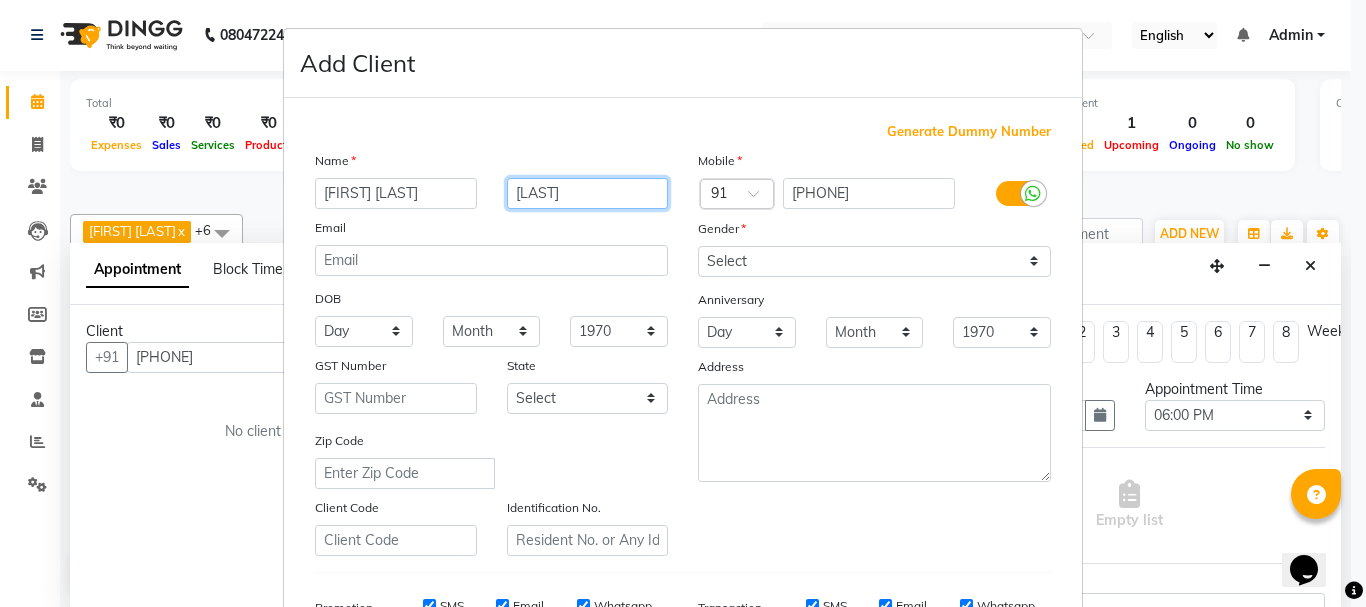 click on "[LAST]" at bounding box center [588, 193] 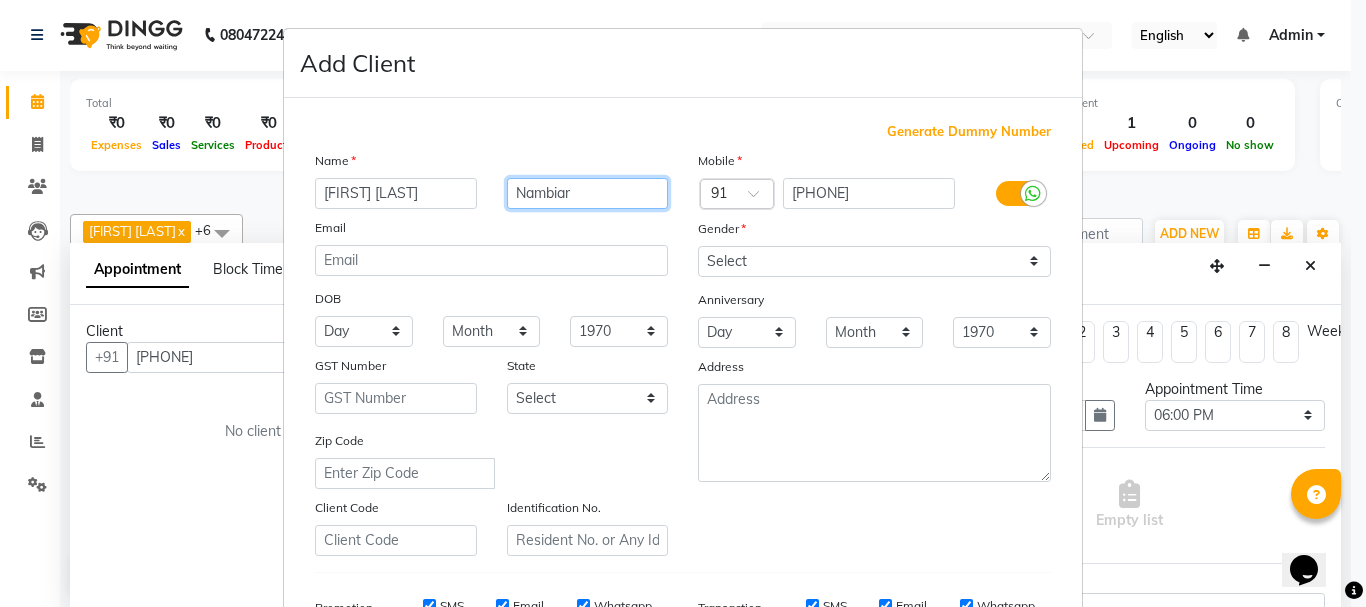 type on "Nambiar" 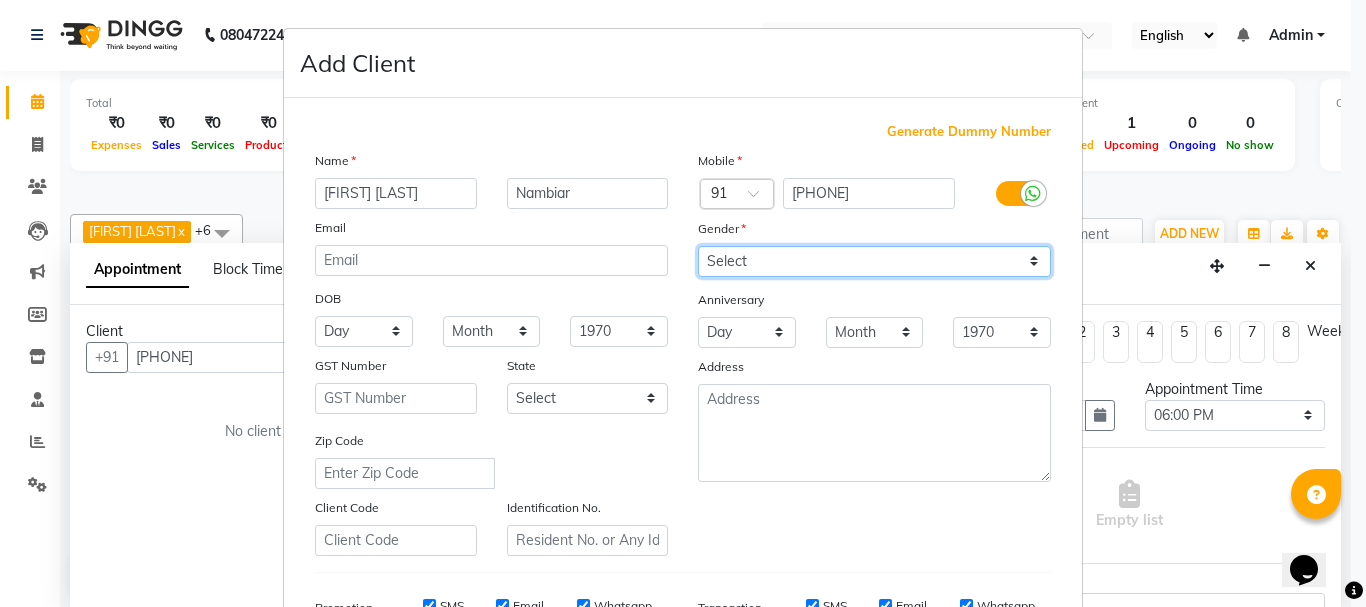 click on "Select Male Female Other Prefer Not To Say" at bounding box center [874, 261] 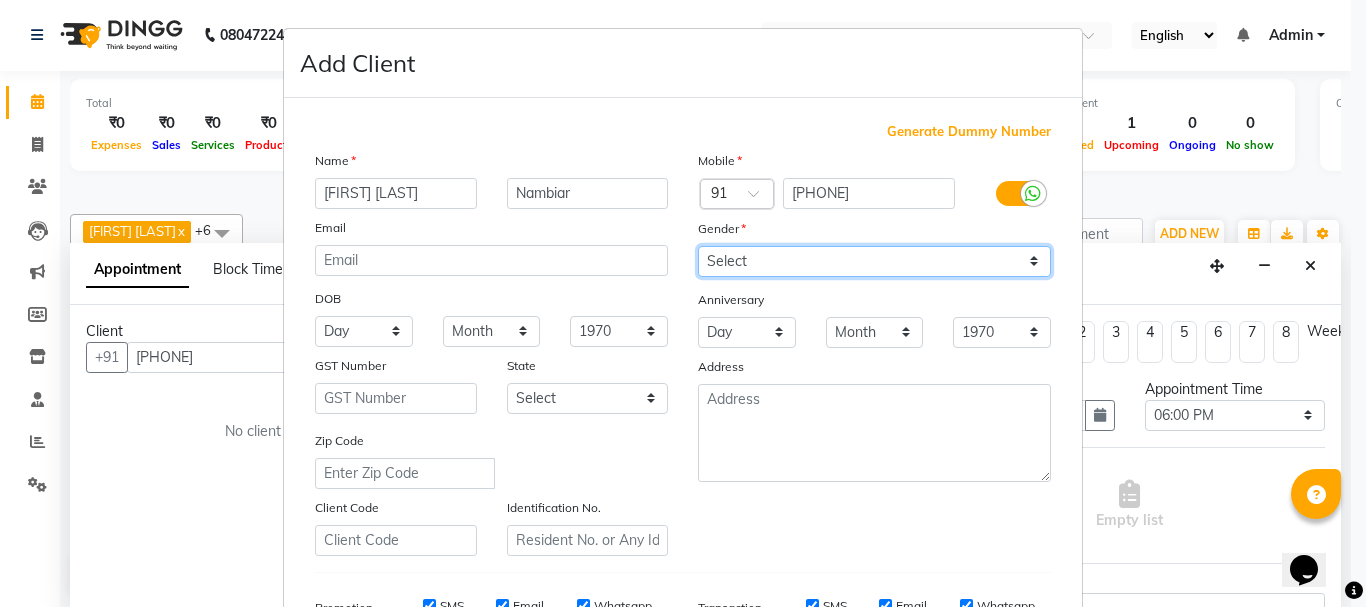 select on "male" 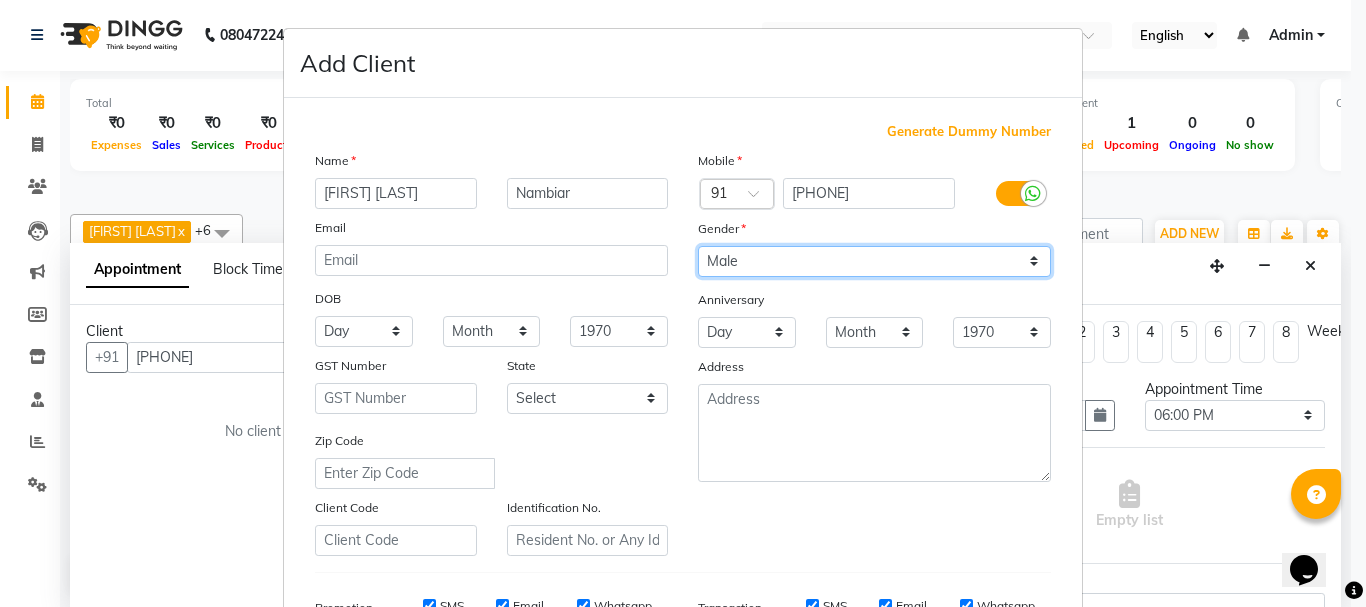 click on "Select Male Female Other Prefer Not To Say" at bounding box center (874, 261) 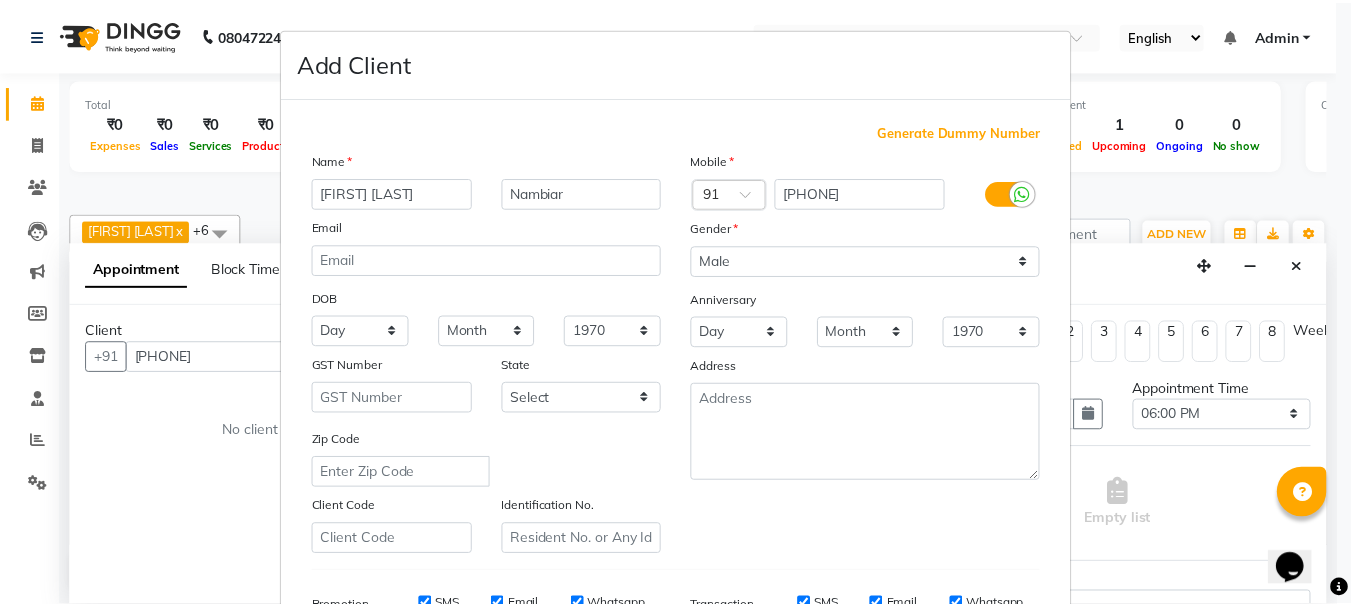scroll, scrollTop: 316, scrollLeft: 0, axis: vertical 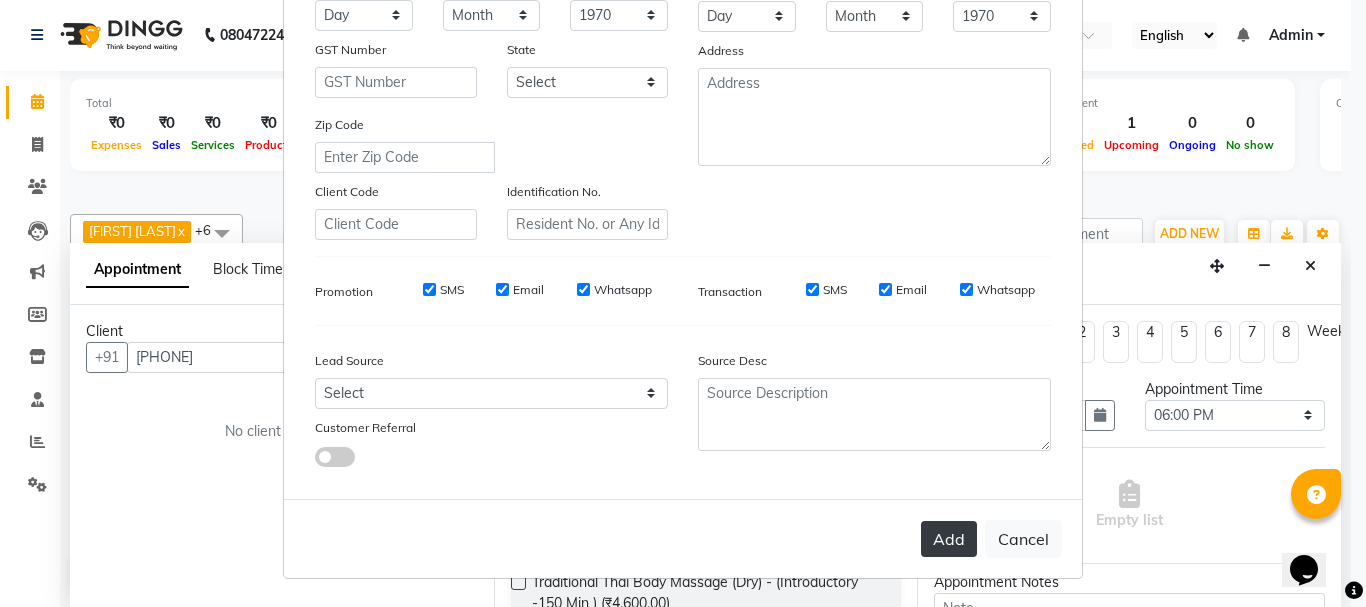 click on "Add" at bounding box center [949, 539] 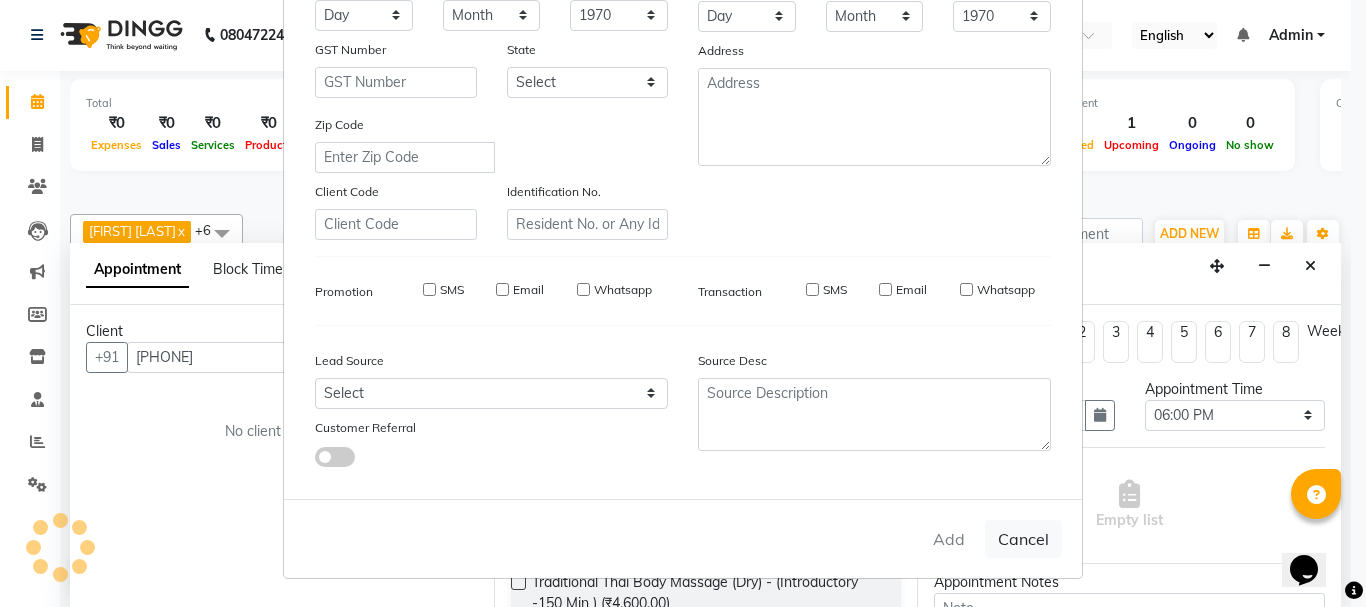 type 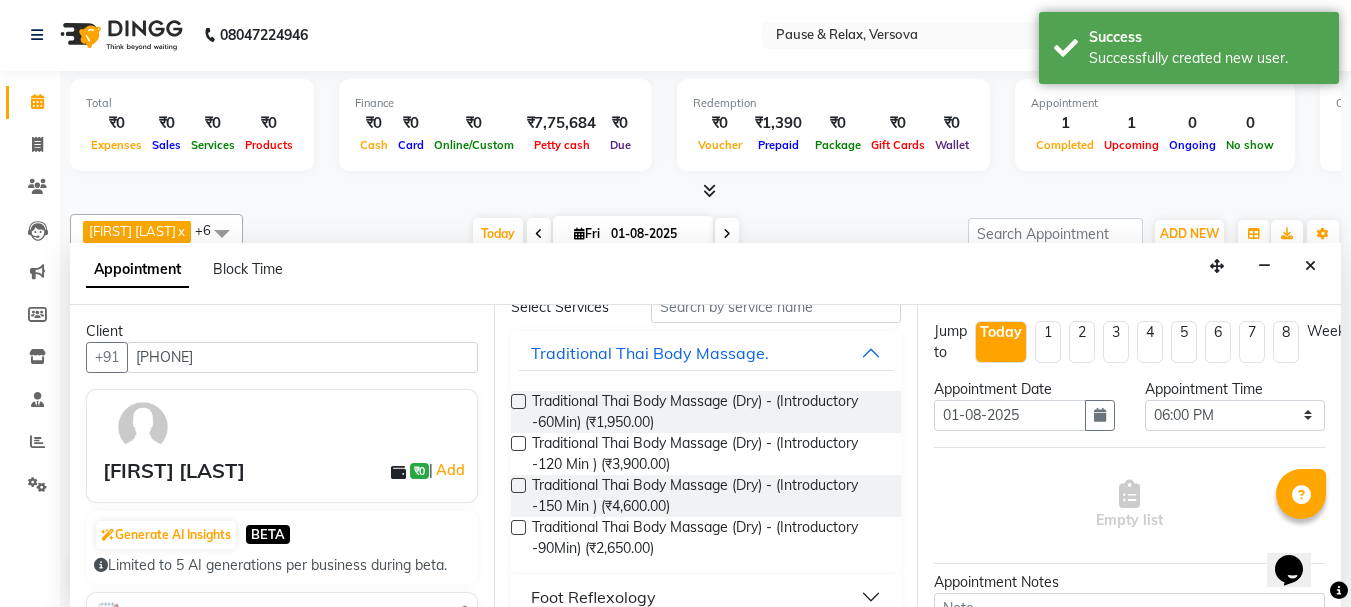 scroll, scrollTop: 301, scrollLeft: 0, axis: vertical 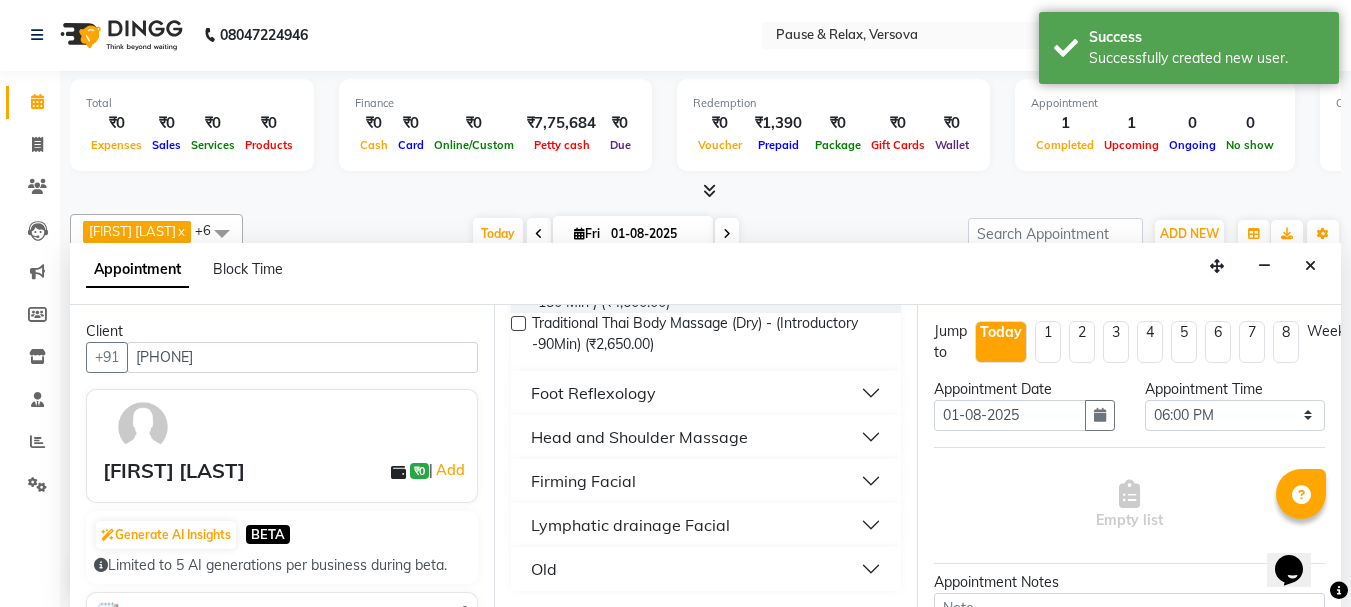 click on "Head and Shoulder Massage" at bounding box center (706, 437) 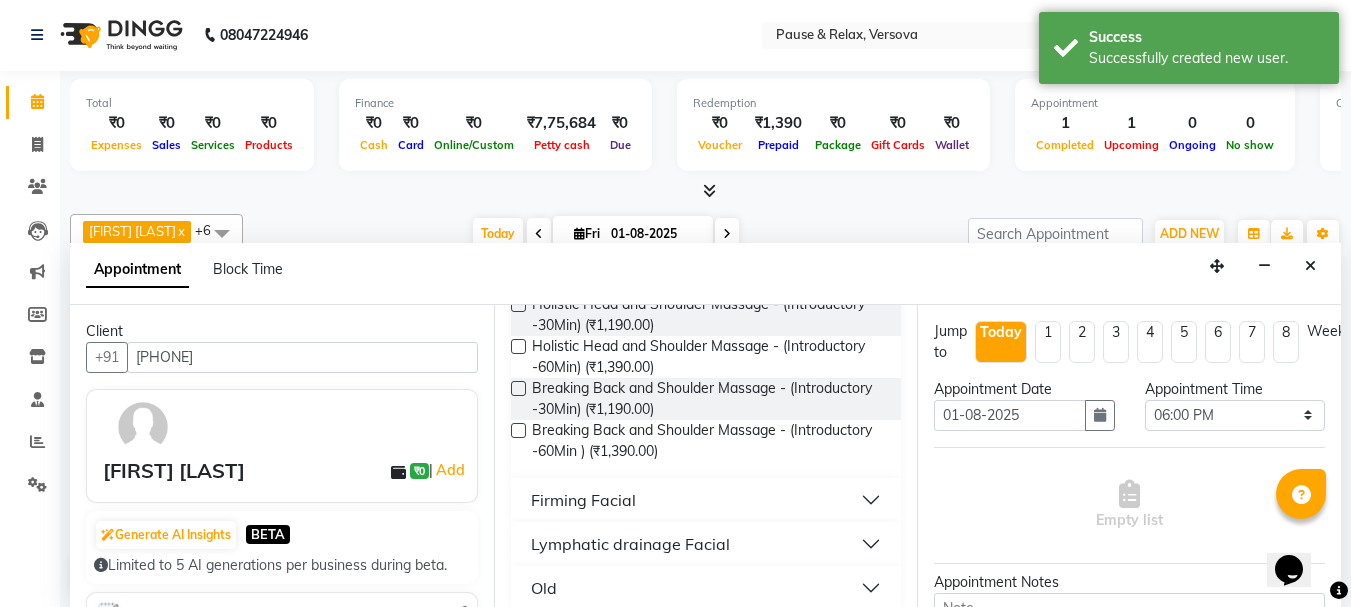 scroll, scrollTop: 494, scrollLeft: 0, axis: vertical 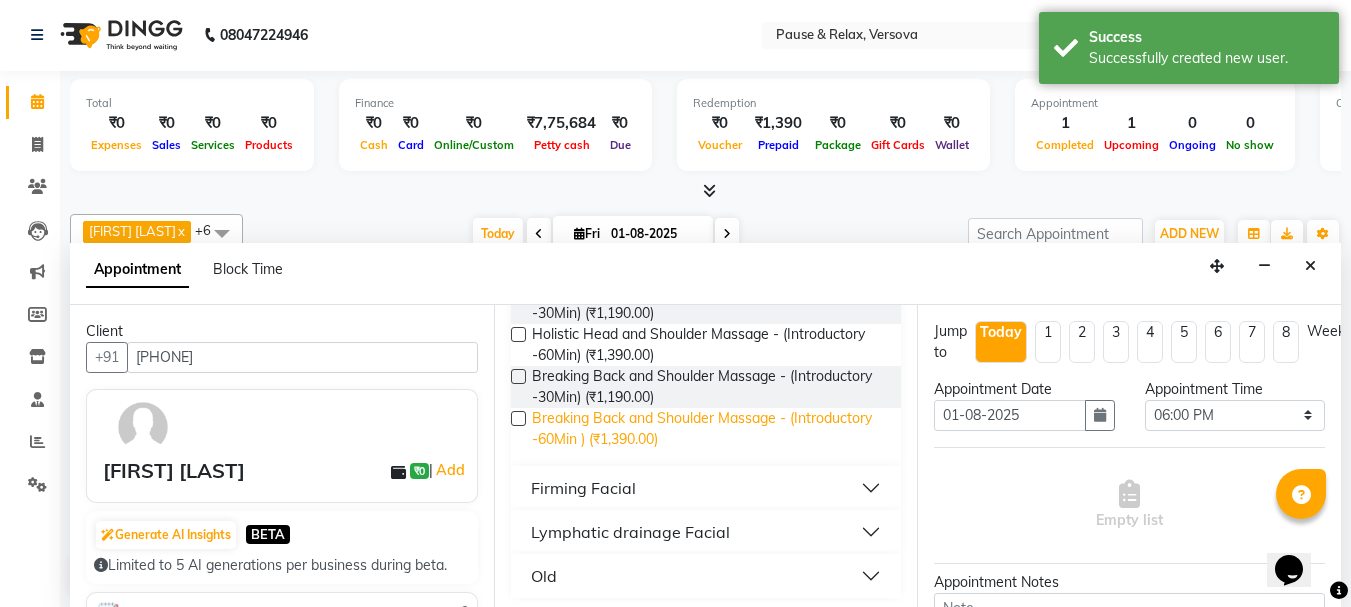 click on "Breaking Back and Shoulder Massage - (Introductory -60Min ) (₹1,390.00)" at bounding box center (709, 429) 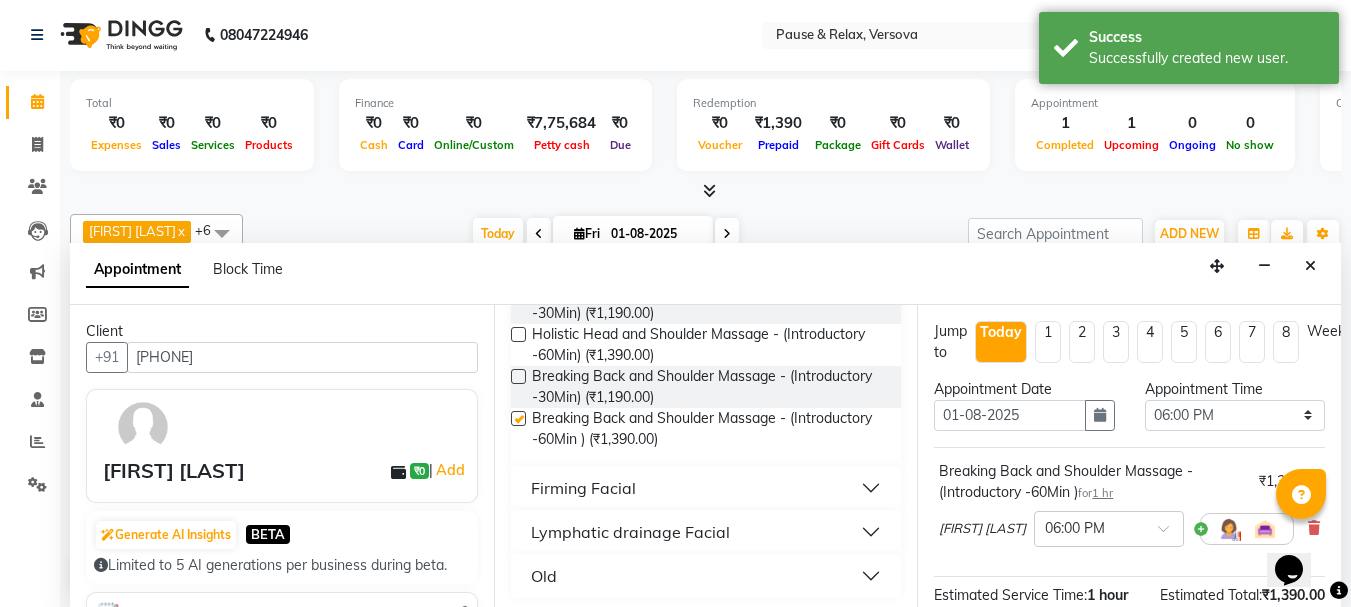 checkbox on "false" 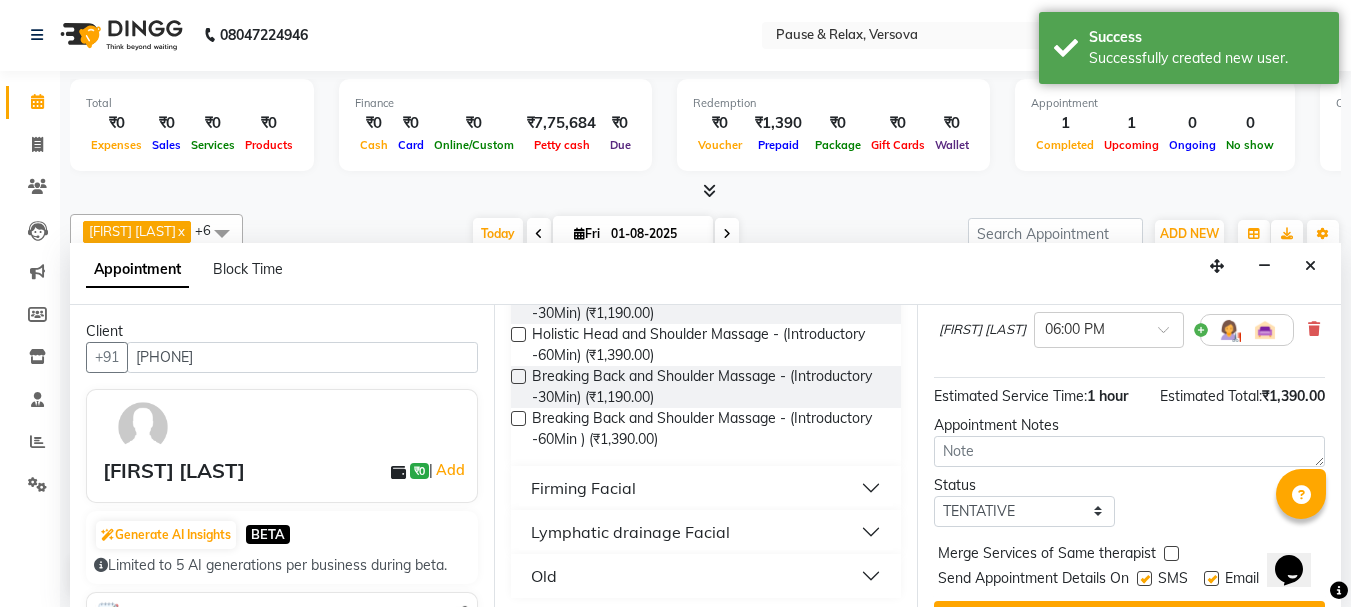 scroll, scrollTop: 263, scrollLeft: 0, axis: vertical 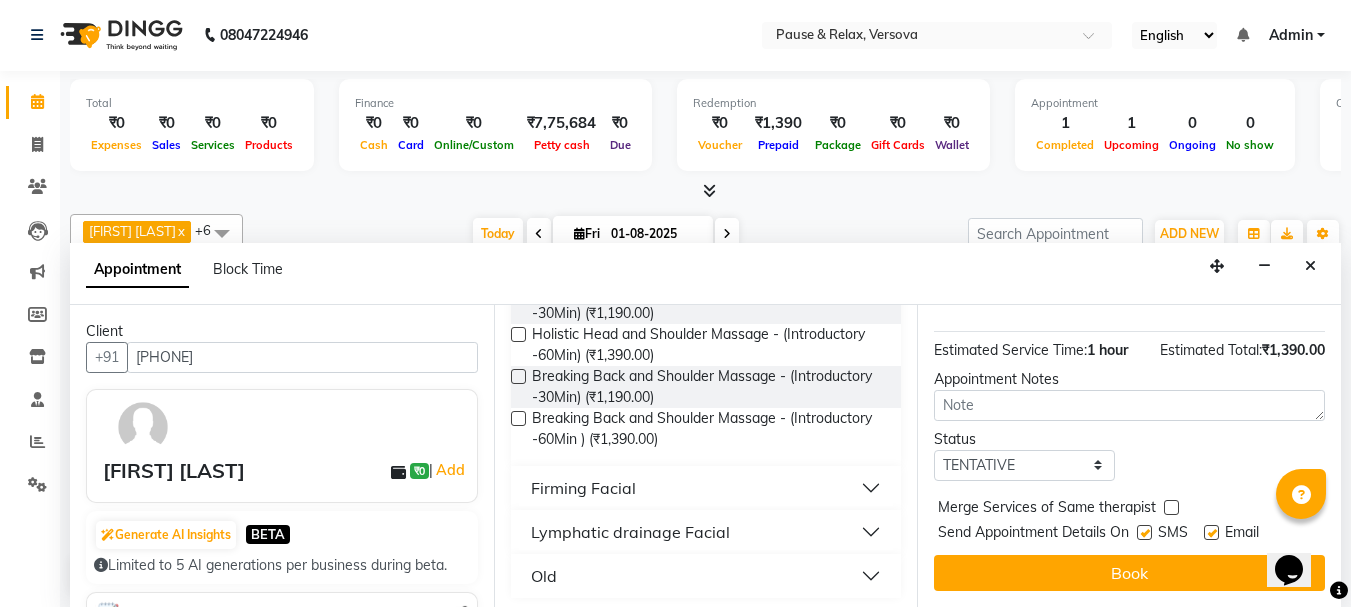 click at bounding box center (1211, 532) 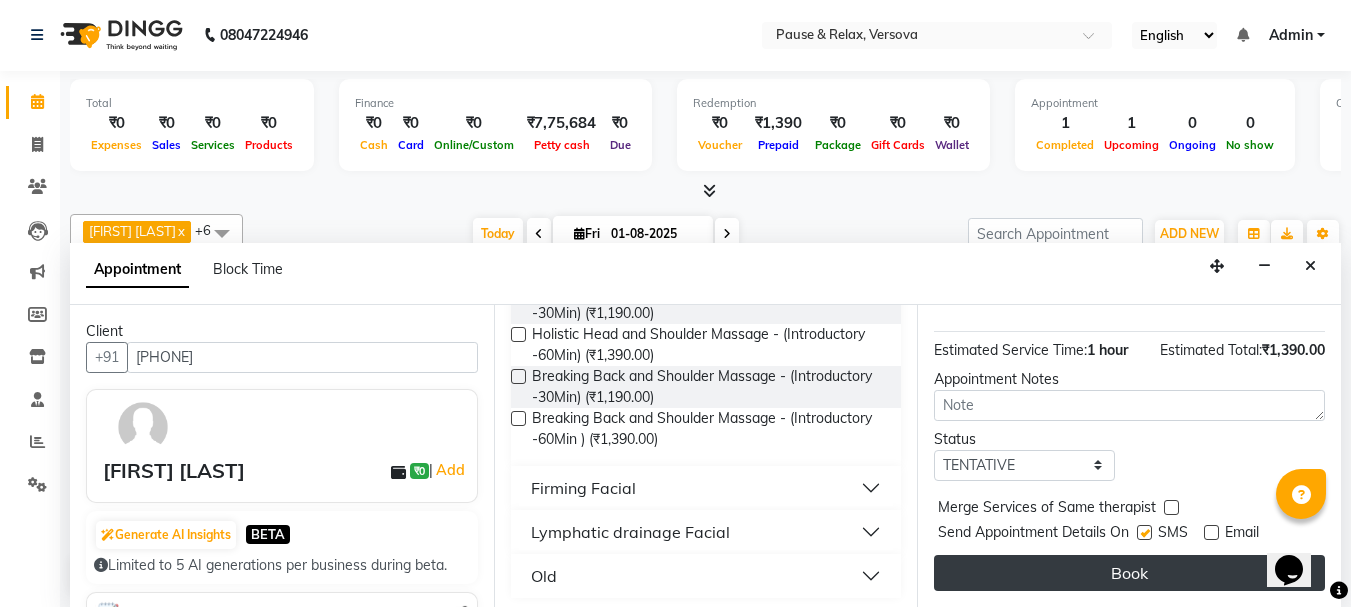 drag, startPoint x: 1208, startPoint y: 580, endPoint x: 1212, endPoint y: 569, distance: 11.7046995 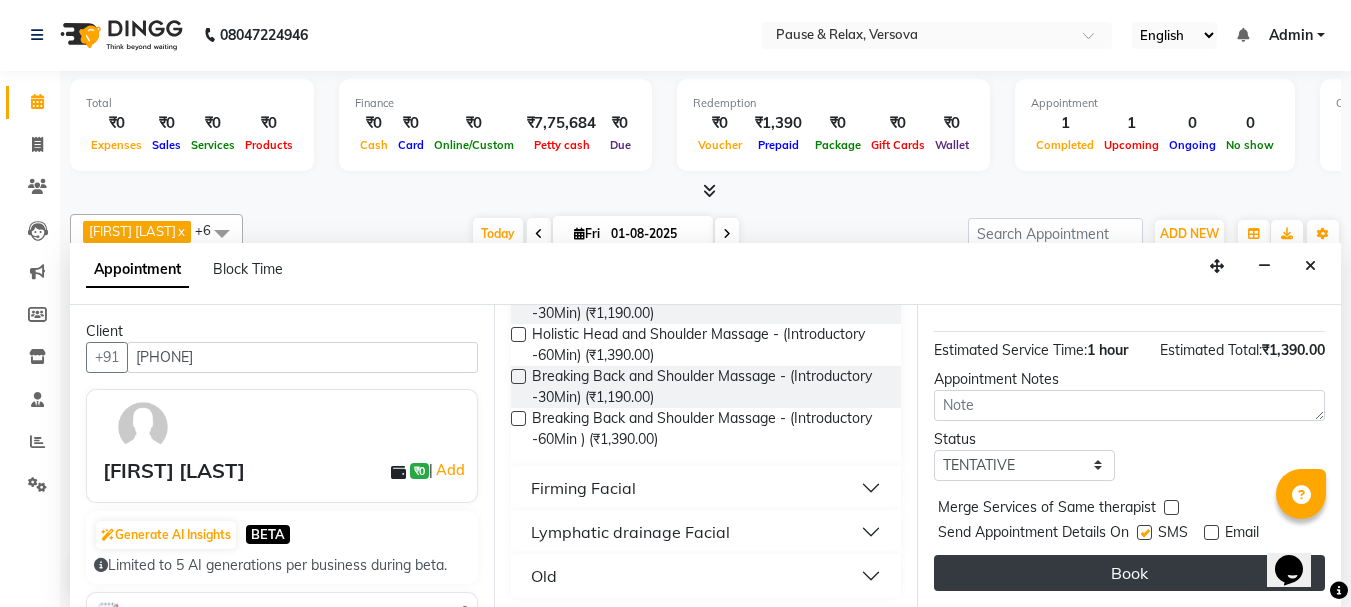 click on "Book" at bounding box center (1129, 573) 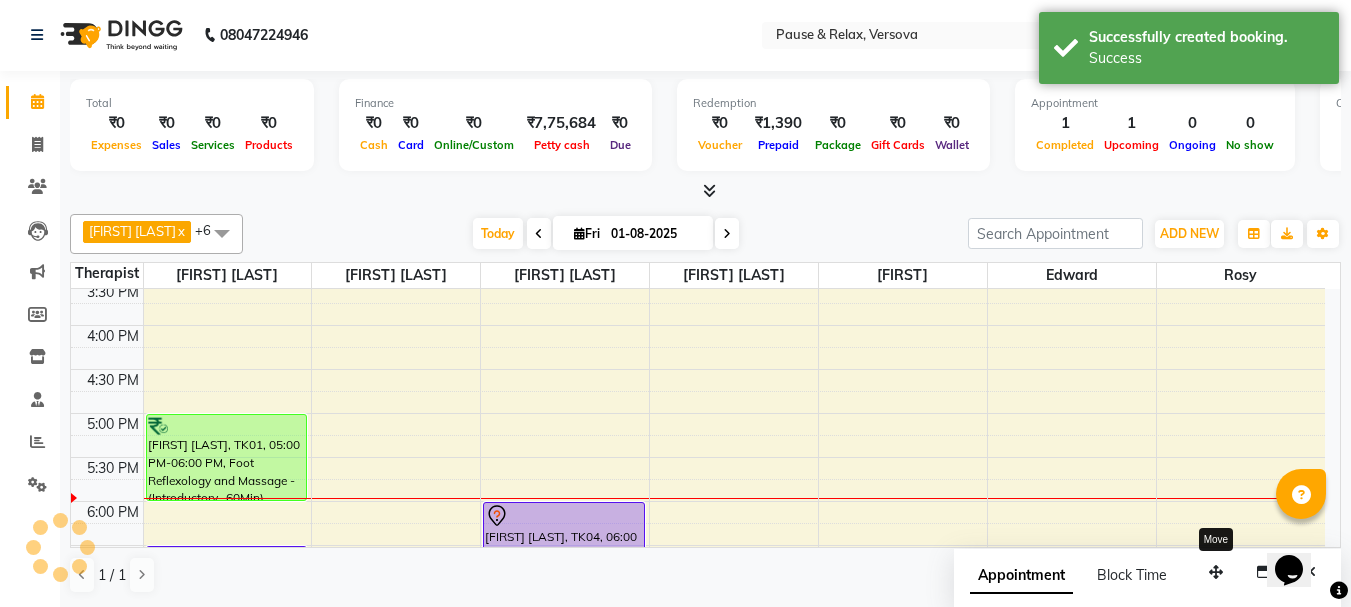 scroll, scrollTop: 0, scrollLeft: 0, axis: both 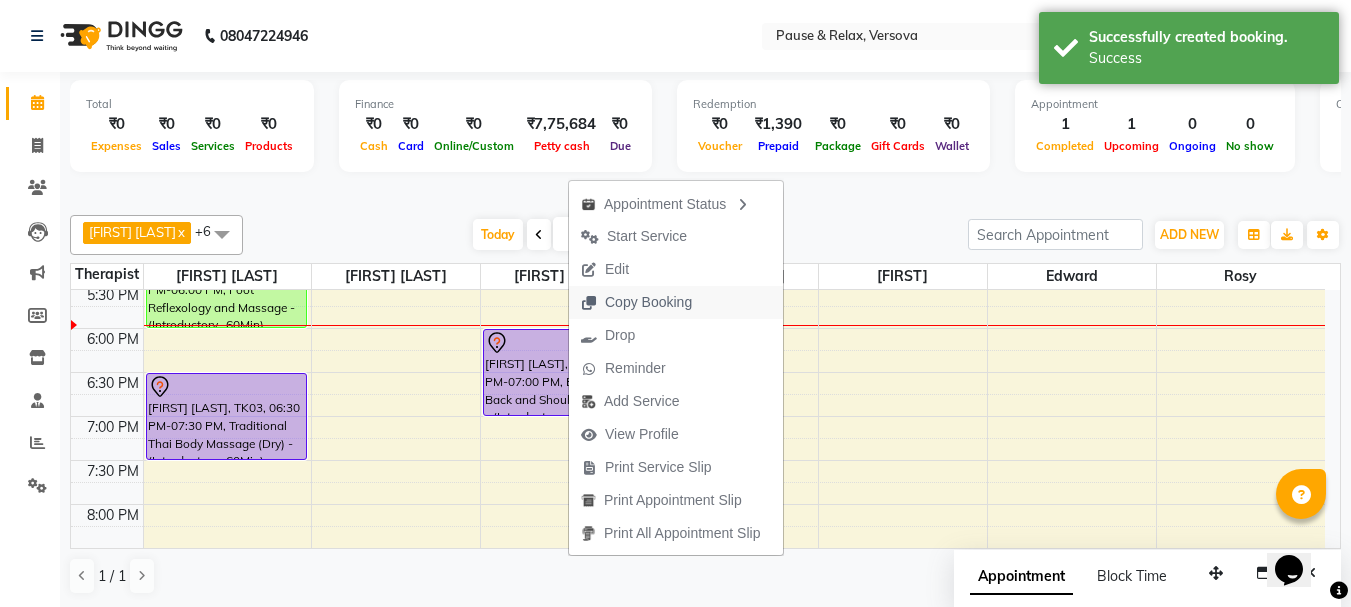 click on "Copy Booking" at bounding box center (648, 302) 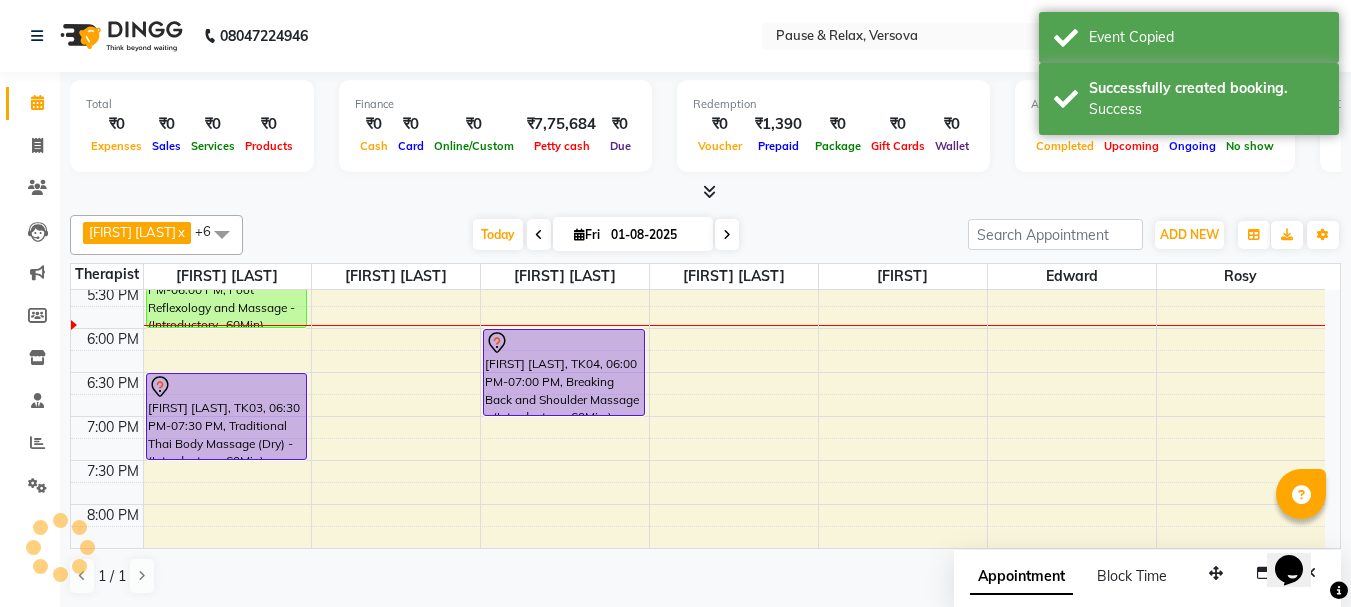 click on "11:00 AM 11:30 AM 12:00 PM 12:30 PM 1:00 PM 1:30 PM 2:00 PM 2:30 PM 3:00 PM 3:30 PM 4:00 PM 4:30 PM 5:00 PM 5:30 PM 6:00 PM 6:30 PM 7:00 PM 7:30 PM 8:00 PM 8:30 PM 9:00 PM 9:30 PM     [FIRST] [LAST], TK01, 05:00 PM-06:00 PM, Foot Reflexology and Massage - (Introductory -60Min)             [FIRST] [LAST], TK03, 06:30 PM-07:30 PM, Traditional Thai Body Massage (Dry) - (Introductory -60Min)     [FIRST] [LAST], TK02, 12:45 PM-01:45 PM, Foot Reflexology and Massage - (Introductory -60Min)             [FIRST] [LAST], TK04, 06:00 PM-07:00 PM, Breaking Back and Shoulder Massage - (Introductory -60Min )" at bounding box center (698, 196) 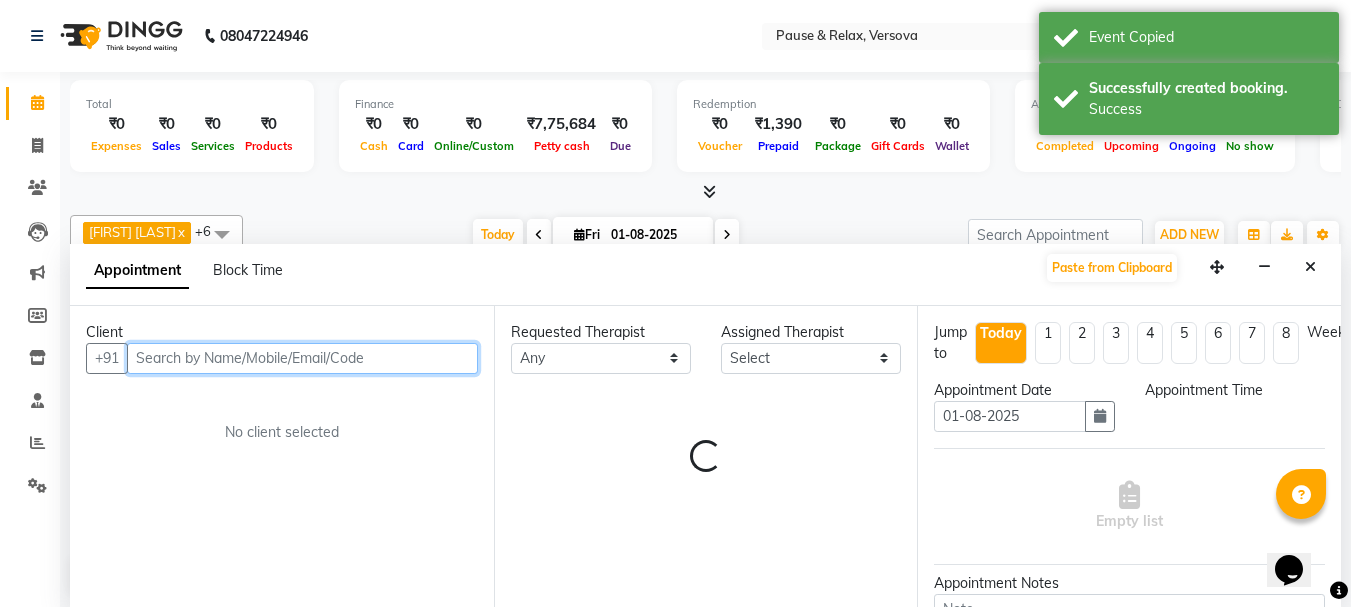 scroll, scrollTop: 1, scrollLeft: 0, axis: vertical 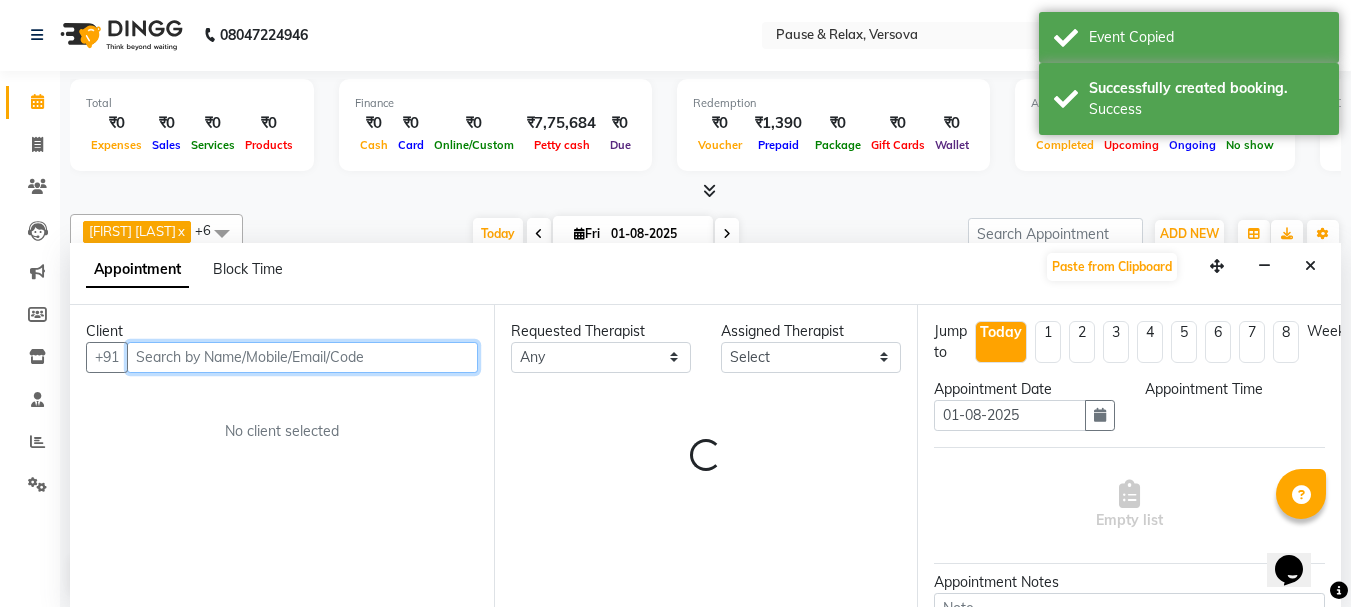 select on "1080" 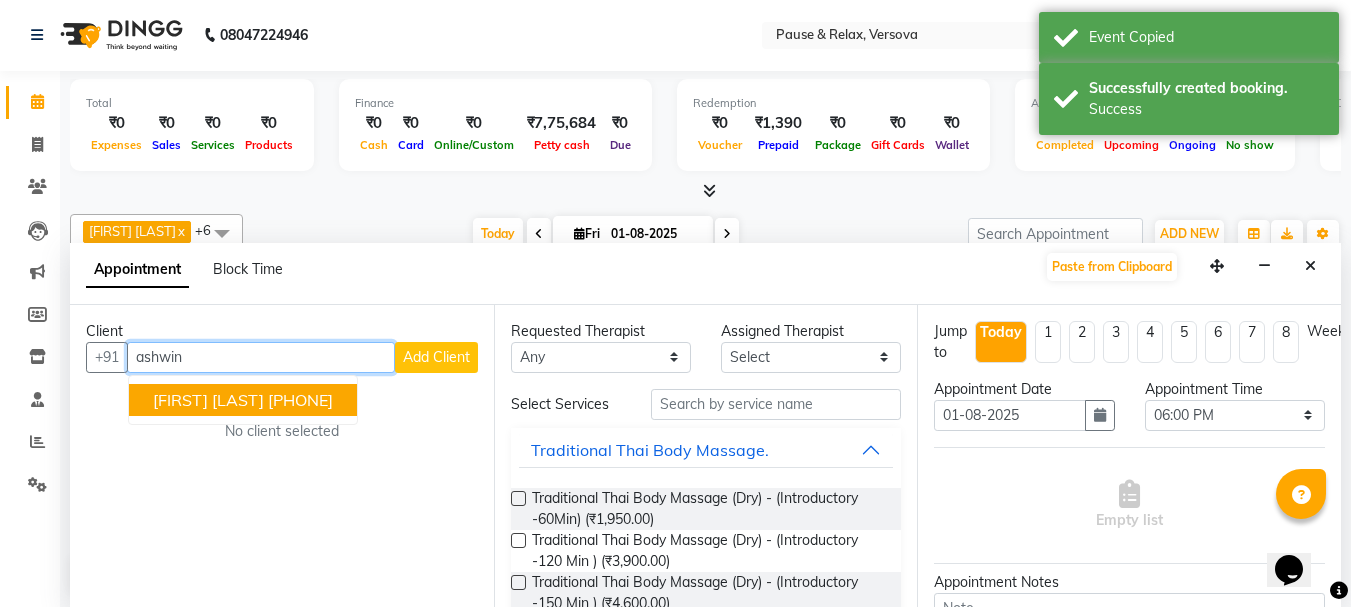 click on "[FIRST] [LAST]" at bounding box center [208, 400] 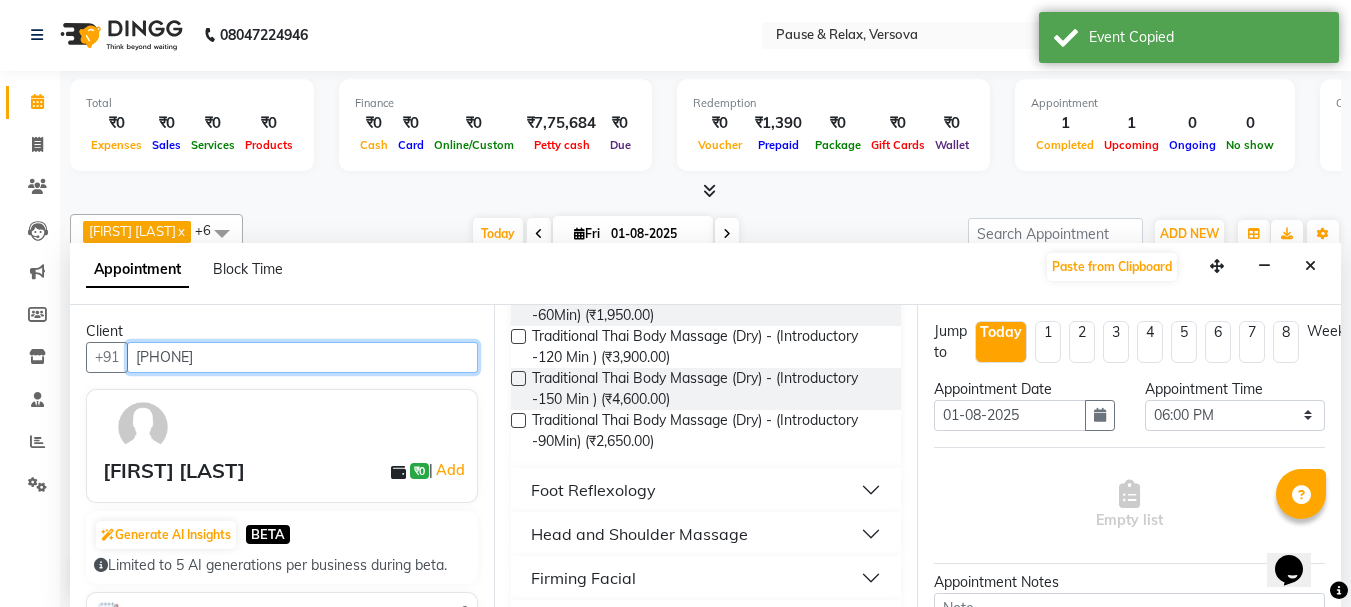 scroll, scrollTop: 229, scrollLeft: 0, axis: vertical 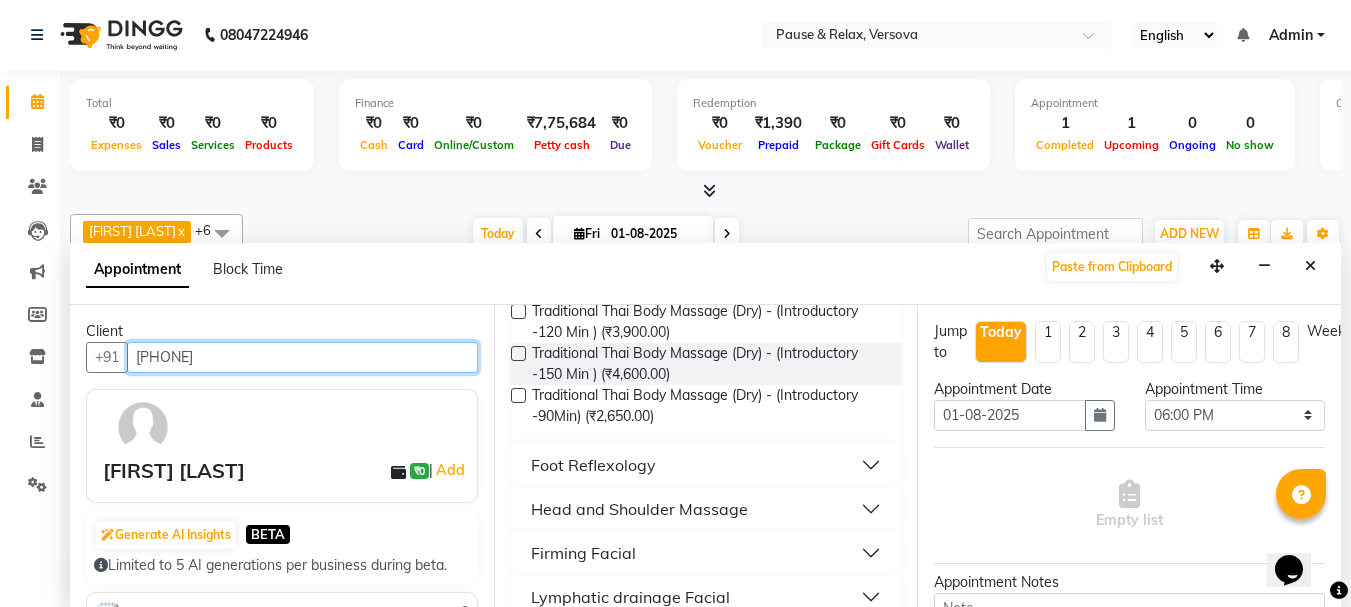 type on "[PHONE]" 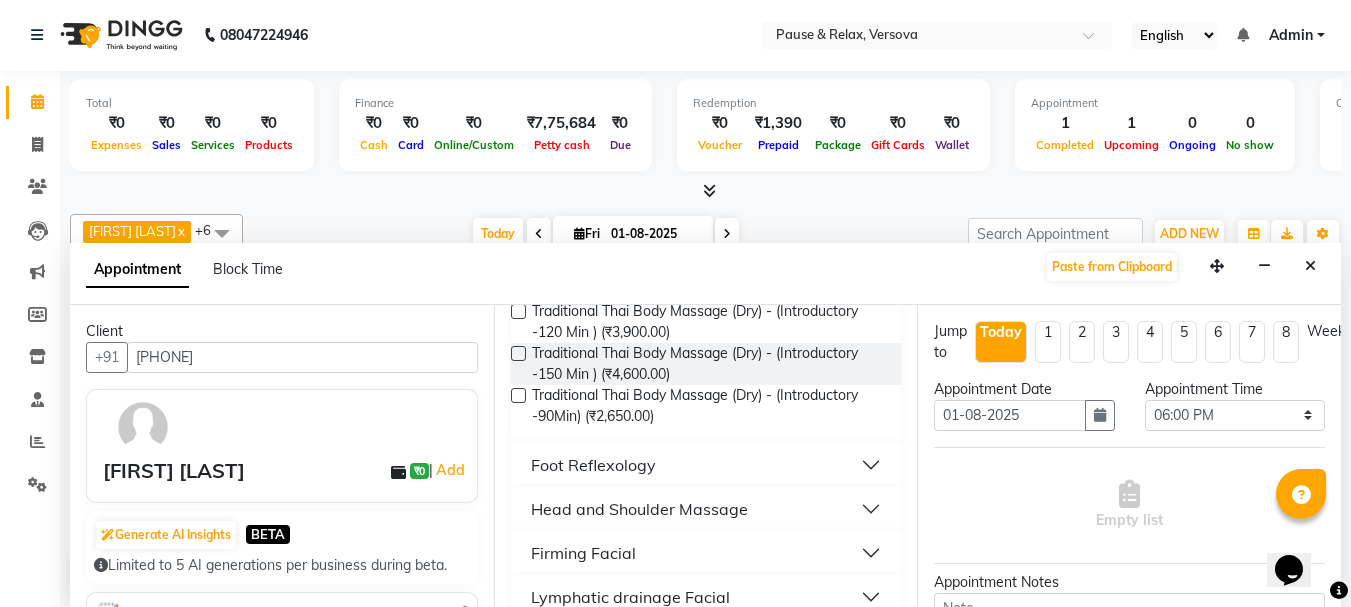 click on "Head and Shoulder Massage" at bounding box center (706, 509) 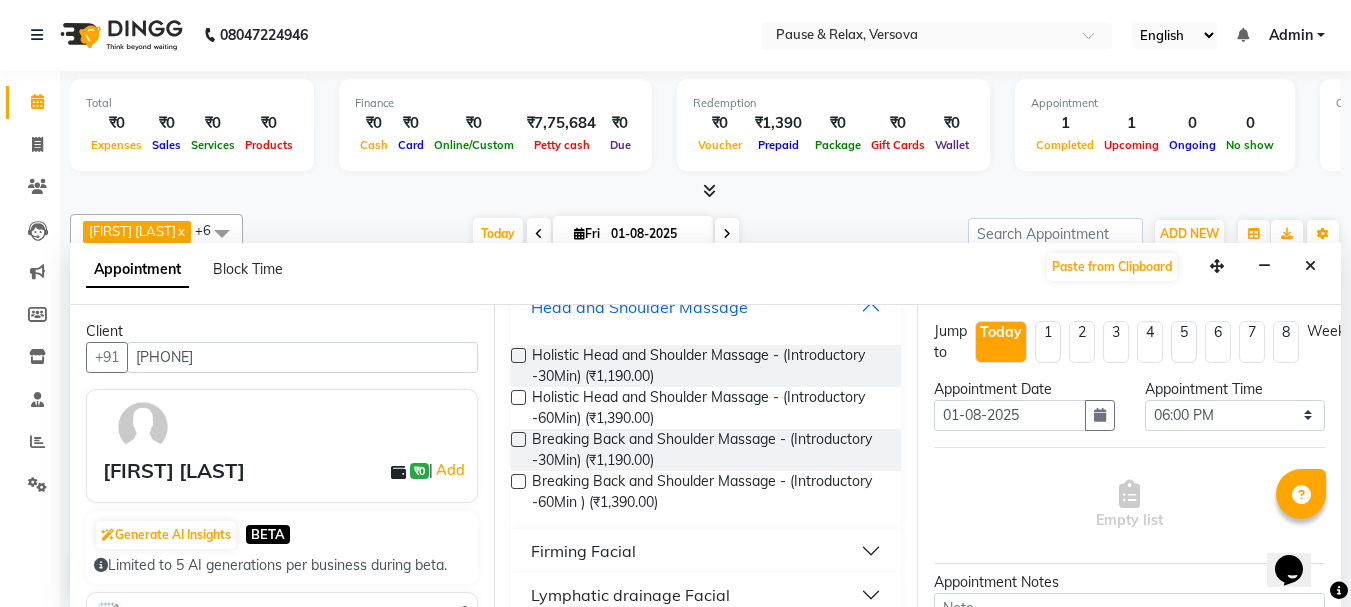 scroll, scrollTop: 494, scrollLeft: 0, axis: vertical 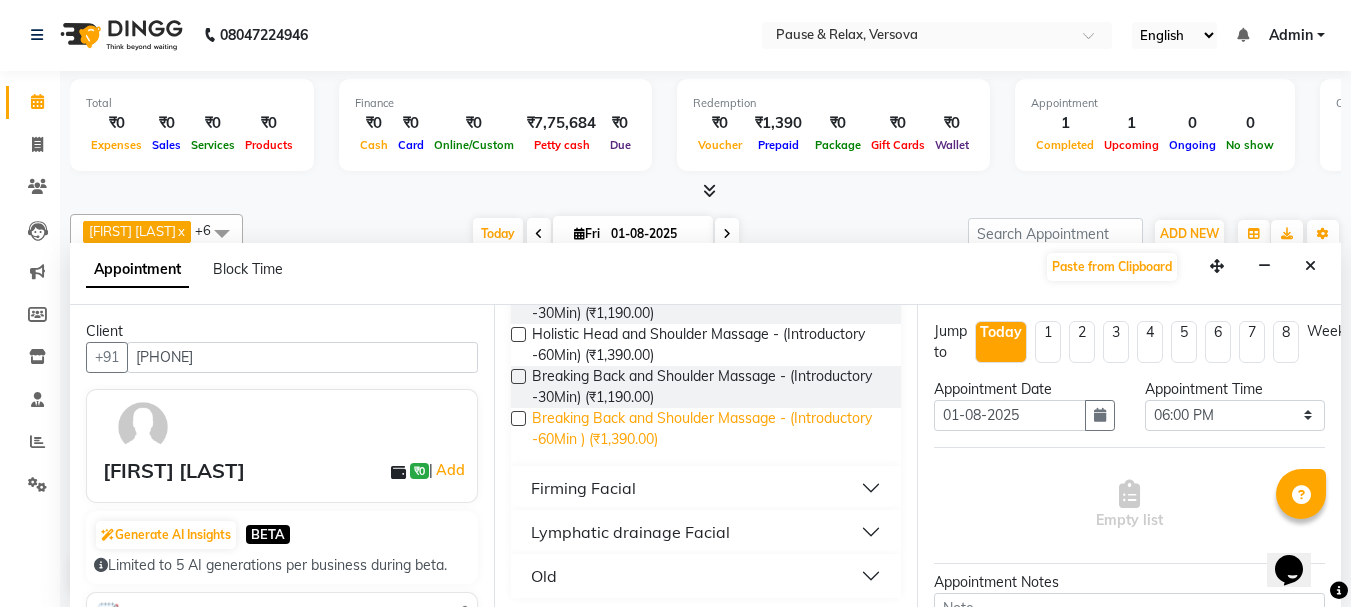 click on "Breaking Back and Shoulder Massage - (Introductory -60Min ) (₹1,390.00)" at bounding box center (709, 429) 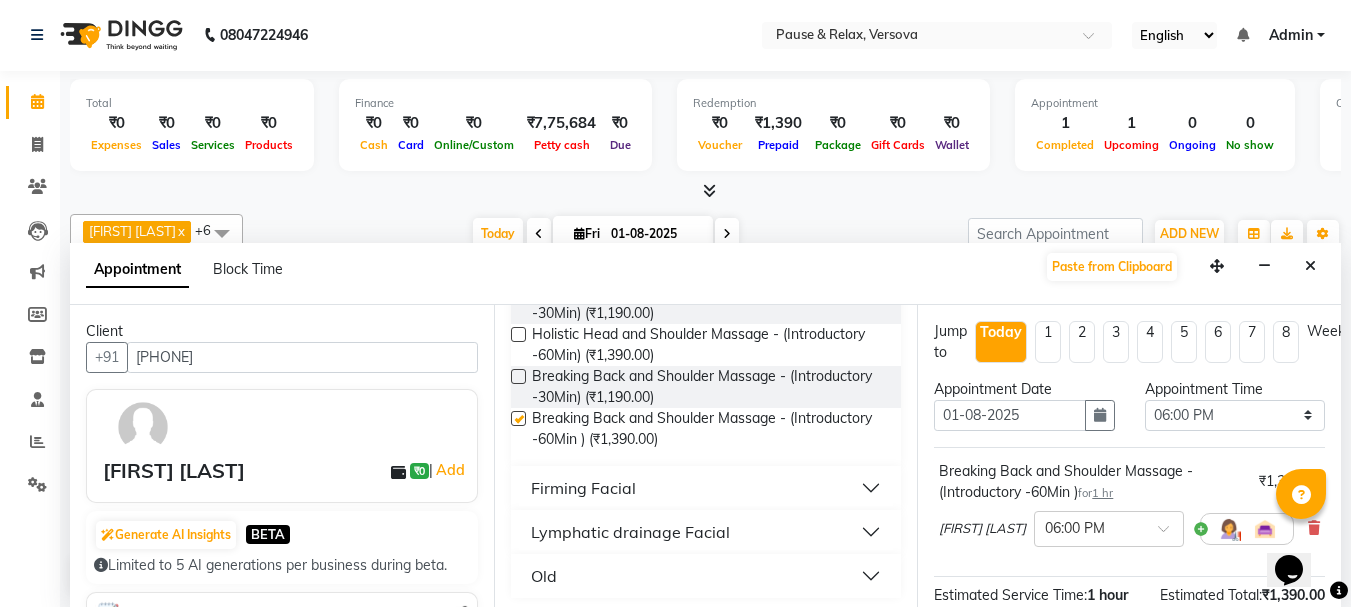 checkbox on "false" 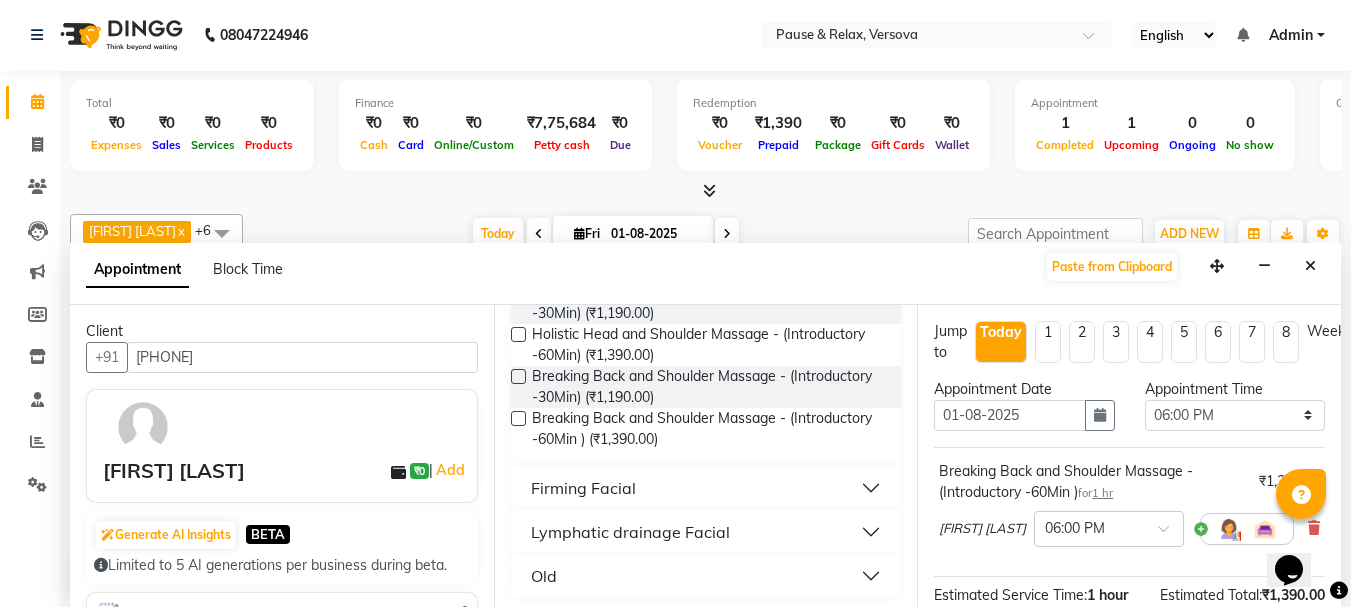 scroll, scrollTop: 263, scrollLeft: 0, axis: vertical 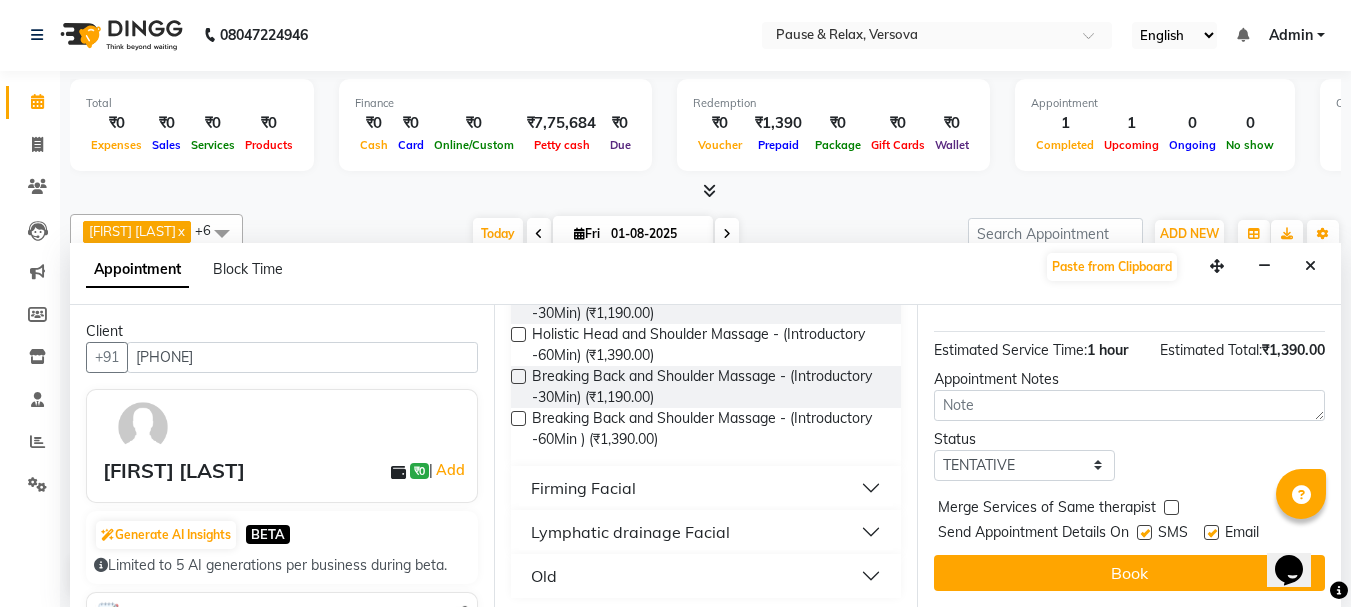 click at bounding box center [1211, 532] 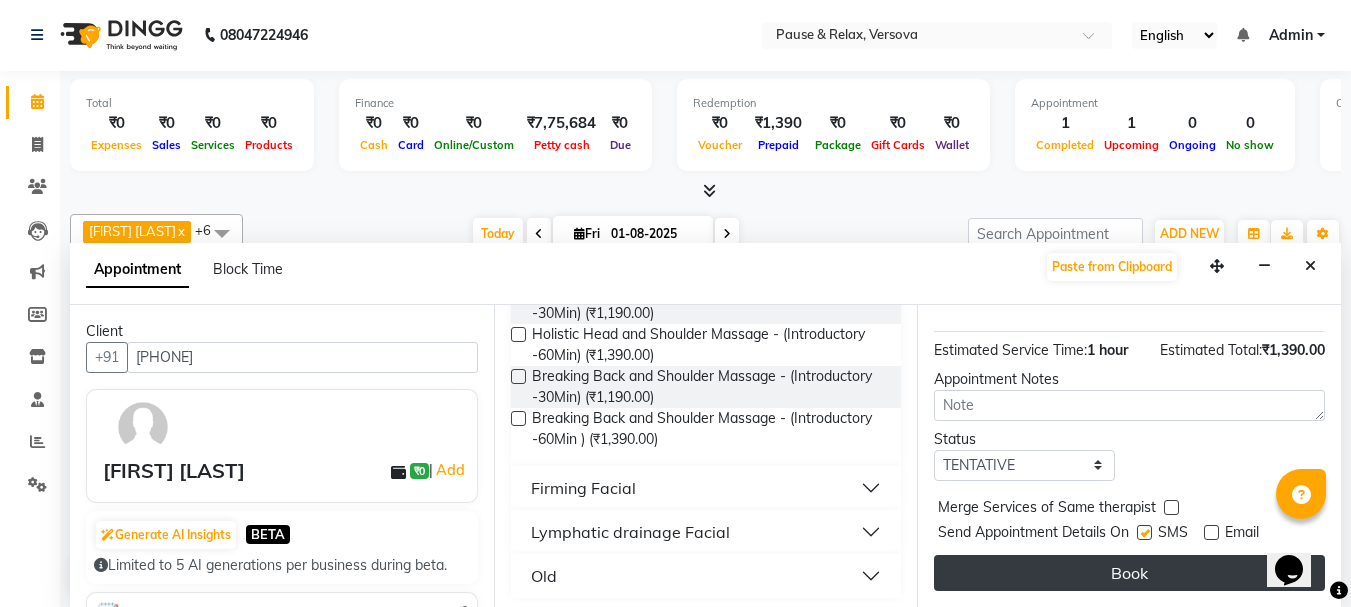click on "Book" at bounding box center (1129, 573) 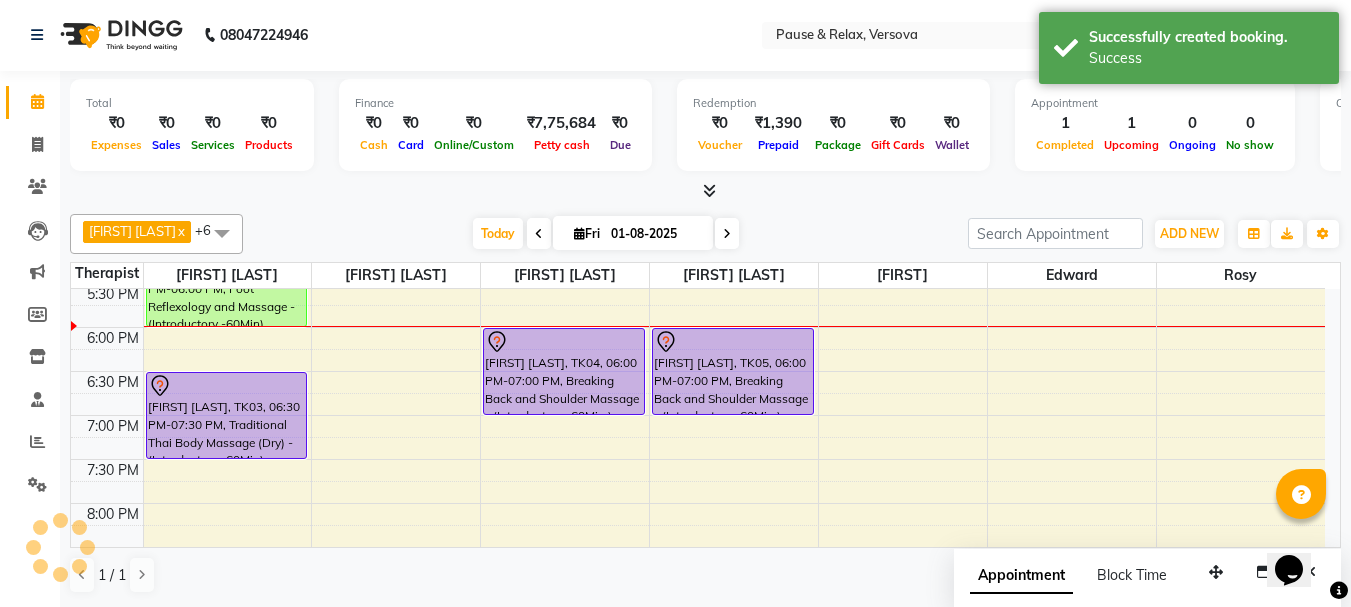scroll, scrollTop: 0, scrollLeft: 0, axis: both 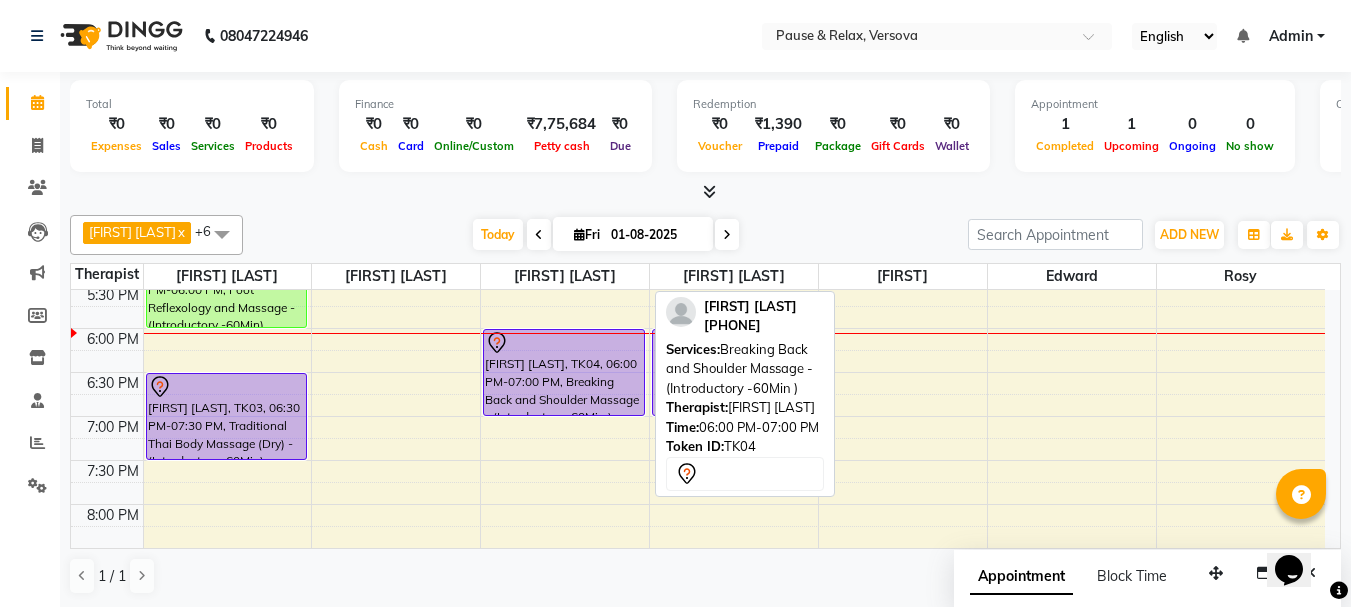 click on "[FIRST] [LAST], TK04, 06:00 PM-07:00 PM, Breaking Back and Shoulder Massage - (Introductory -60Min )" at bounding box center (564, 372) 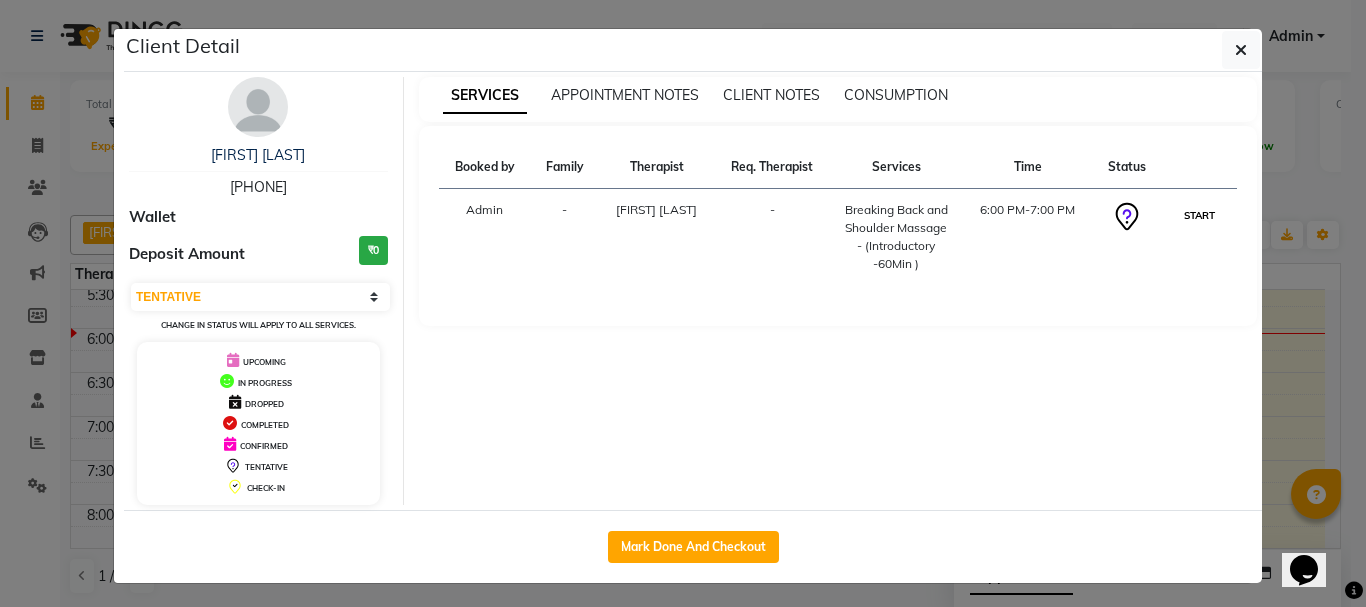 click on "START" at bounding box center [1199, 215] 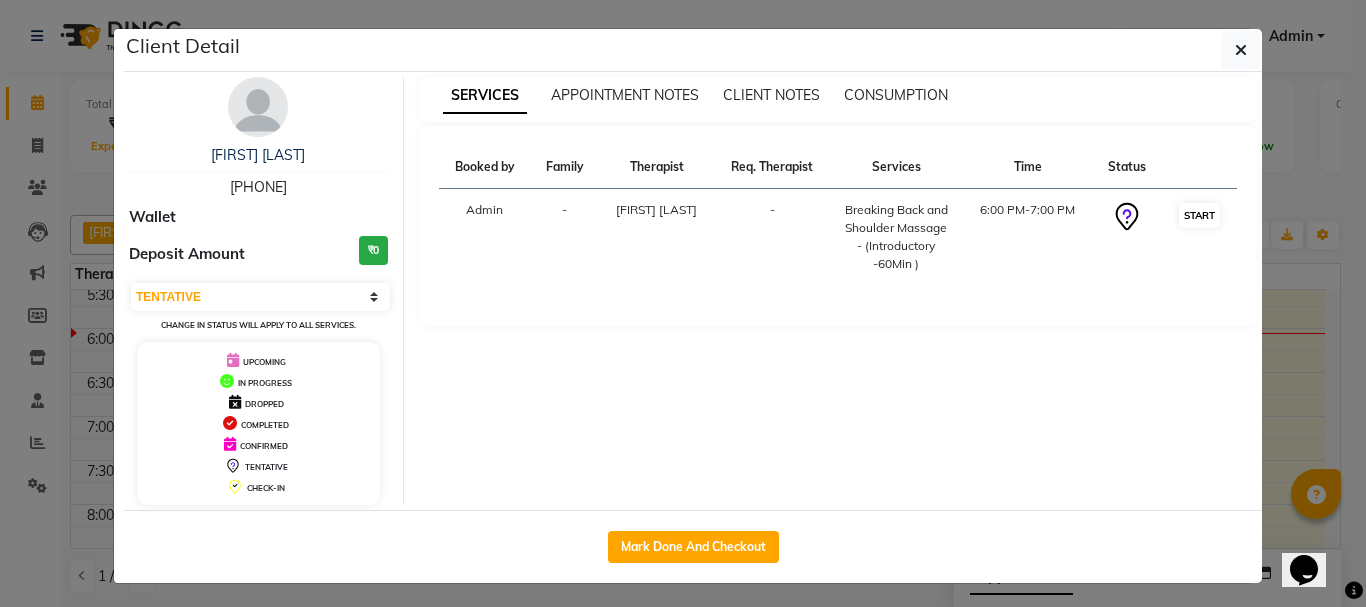 select on "1" 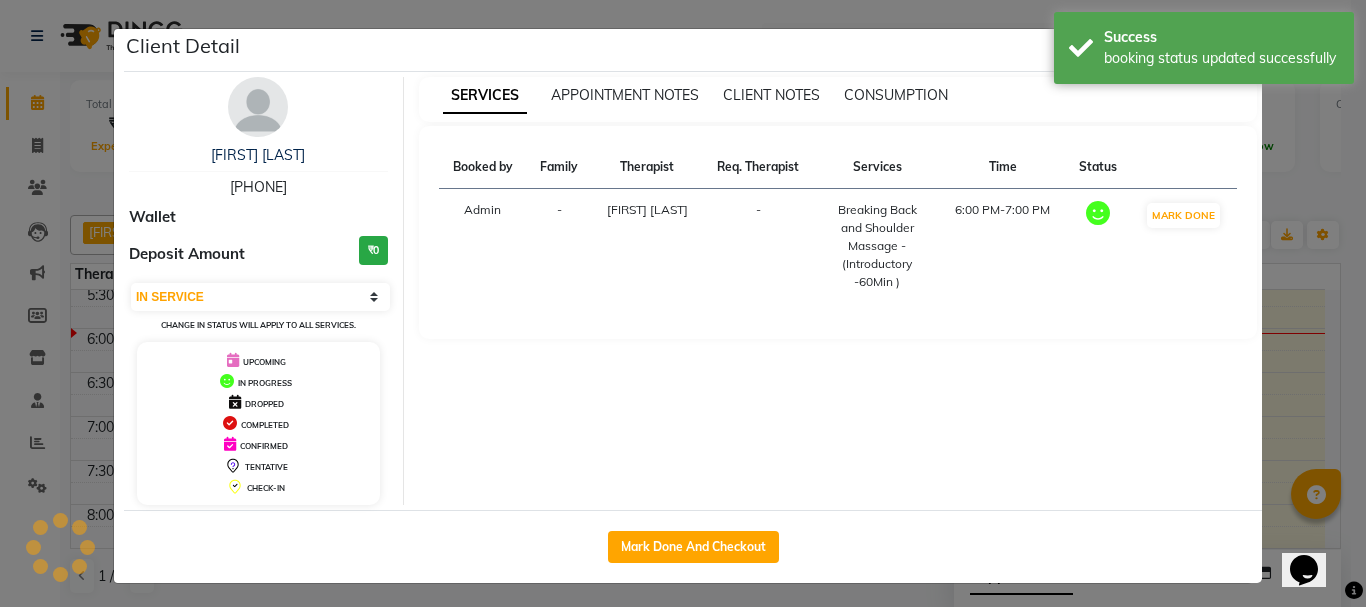 click on "Client Detail  [FIRST] [LAST]   [PHONE] Wallet Deposit Amount  ₹0  Select IN SERVICE CONFIRMED TENTATIVE CHECK IN MARK DONE DROPPED UPCOMING Change in status will apply to all services. UPCOMING IN PROGRESS DROPPED COMPLETED CONFIRMED TENTATIVE CHECK-IN SERVICES APPOINTMENT NOTES CLIENT NOTES CONSUMPTION Booked by Family Therapist Req. Therapist Services Time Status  Admin  - [FIRST] [LAST]  -  Breaking Back and Shoulder Massage - (Introductory -60Min )   6:00 PM-7:00 PM   MARK DONE   Mark Done And Checkout" 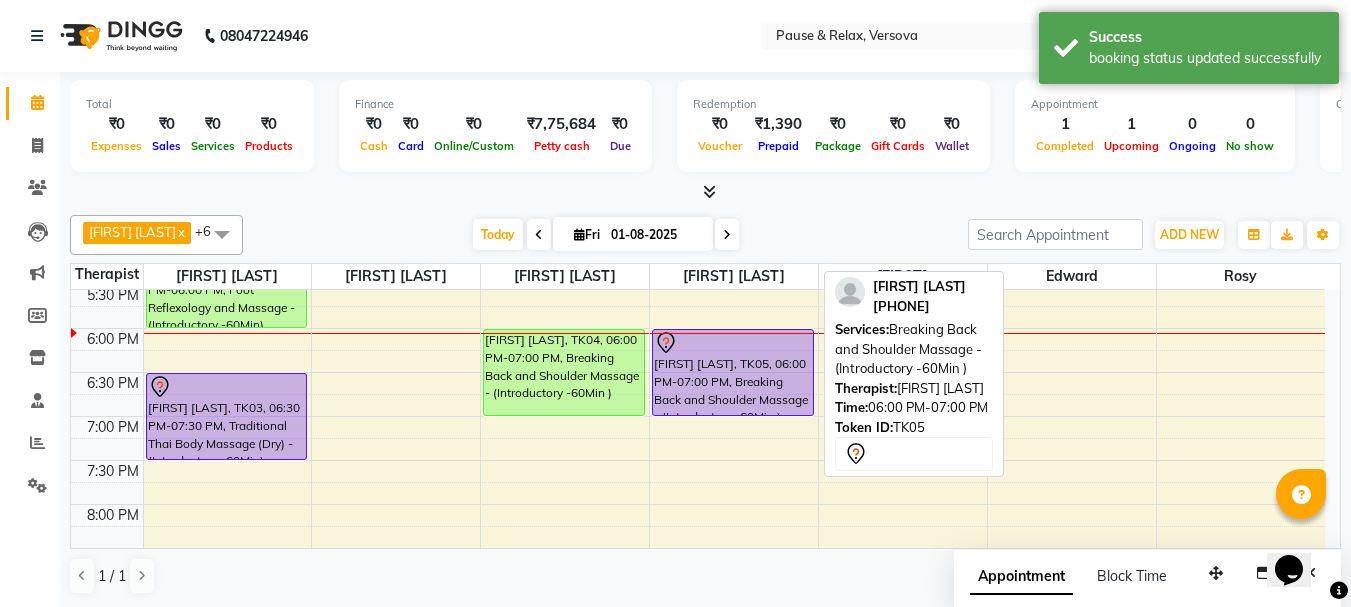 click on "[FIRST] [LAST], TK05, 06:00 PM-07:00 PM, Breaking Back and Shoulder Massage - (Introductory -60Min )" at bounding box center (733, 372) 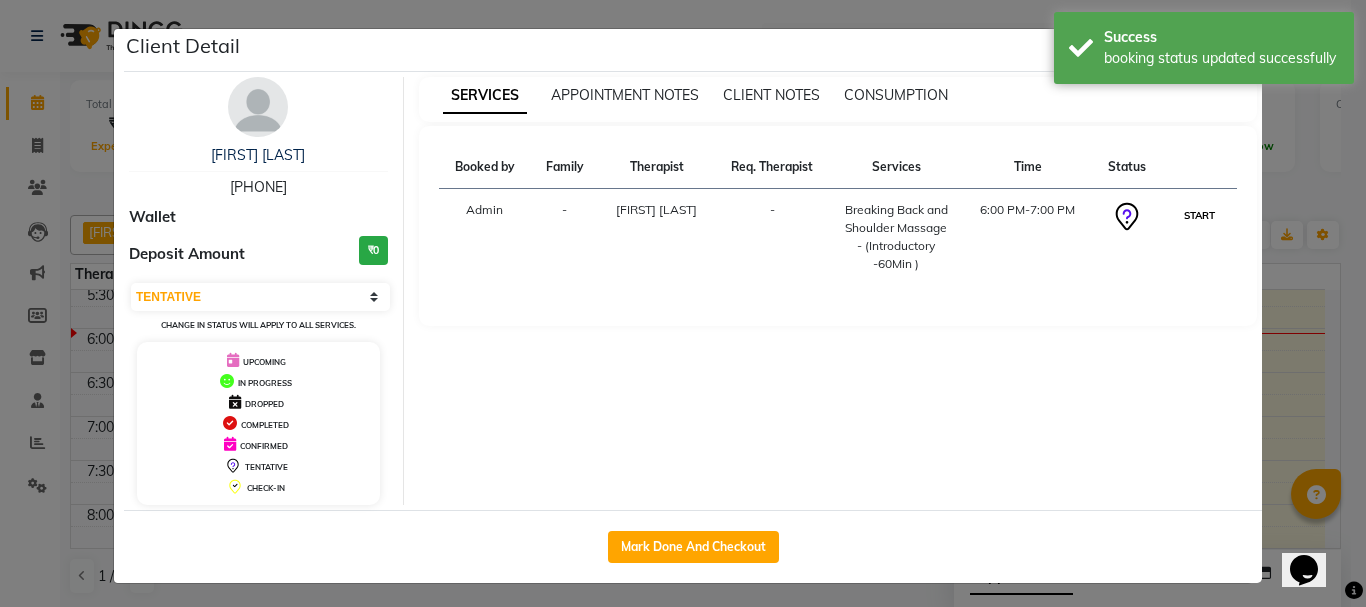 click on "START" at bounding box center [1199, 215] 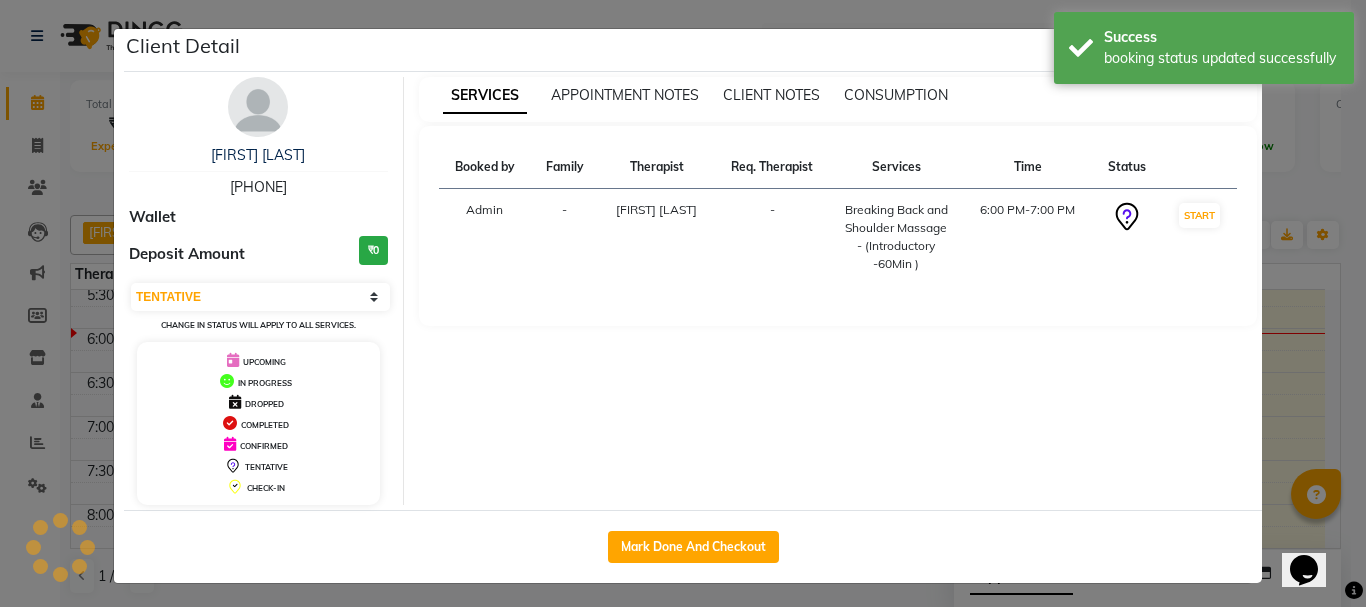 select on "1" 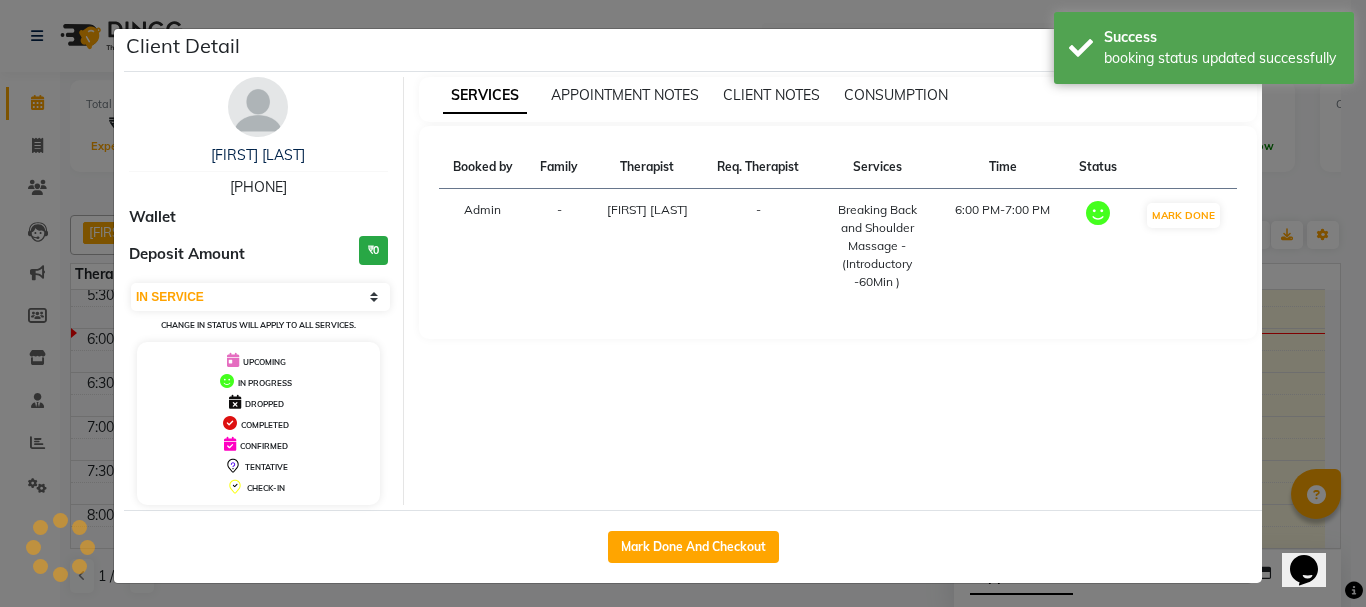 click on "Client Detail  [FIRST] [LAST]   [PHONE] Wallet Deposit Amount  ₹0  Select IN SERVICE CONFIRMED TENTATIVE CHECK IN MARK DONE DROPPED UPCOMING Change in status will apply to all services. UPCOMING IN PROGRESS DROPPED COMPLETED CONFIRMED TENTATIVE CHECK-IN SERVICES APPOINTMENT NOTES CLIENT NOTES CONSUMPTION Booked by Family Therapist Req. Therapist Services Time Status  Admin  - [FIRST] [LAST]   -  Breaking Back and Shoulder Massage - (Introductory -60Min )   6:00 PM-7:00 PM   MARK DONE   Mark Done And Checkout" 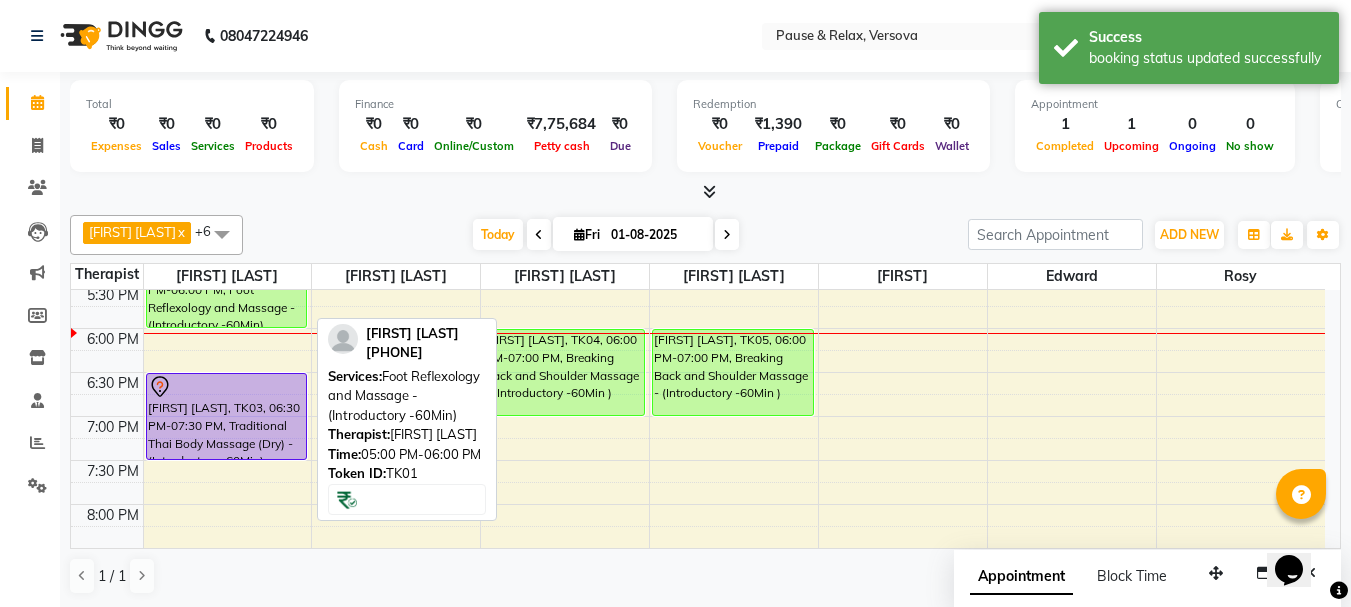 click on "[FIRST] [LAST], TK01, 05:00 PM-06:00 PM, Foot Reflexology and Massage - (Introductory -60Min)" at bounding box center [227, 284] 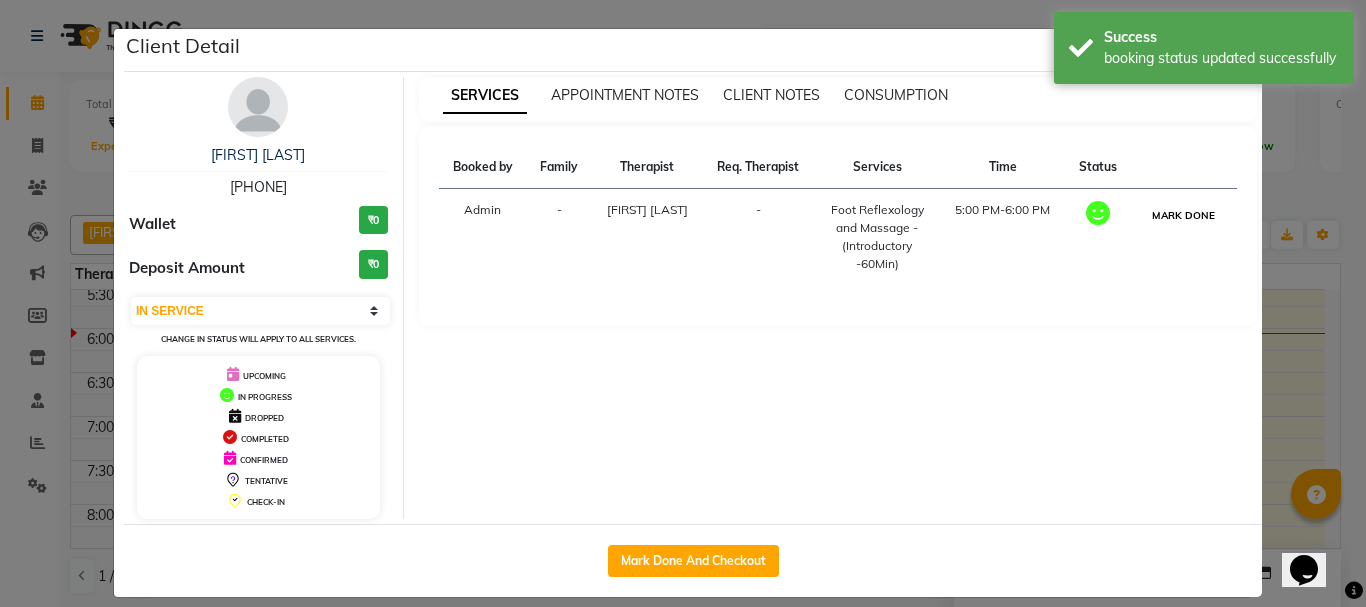 click on "MARK DONE" at bounding box center [1183, 215] 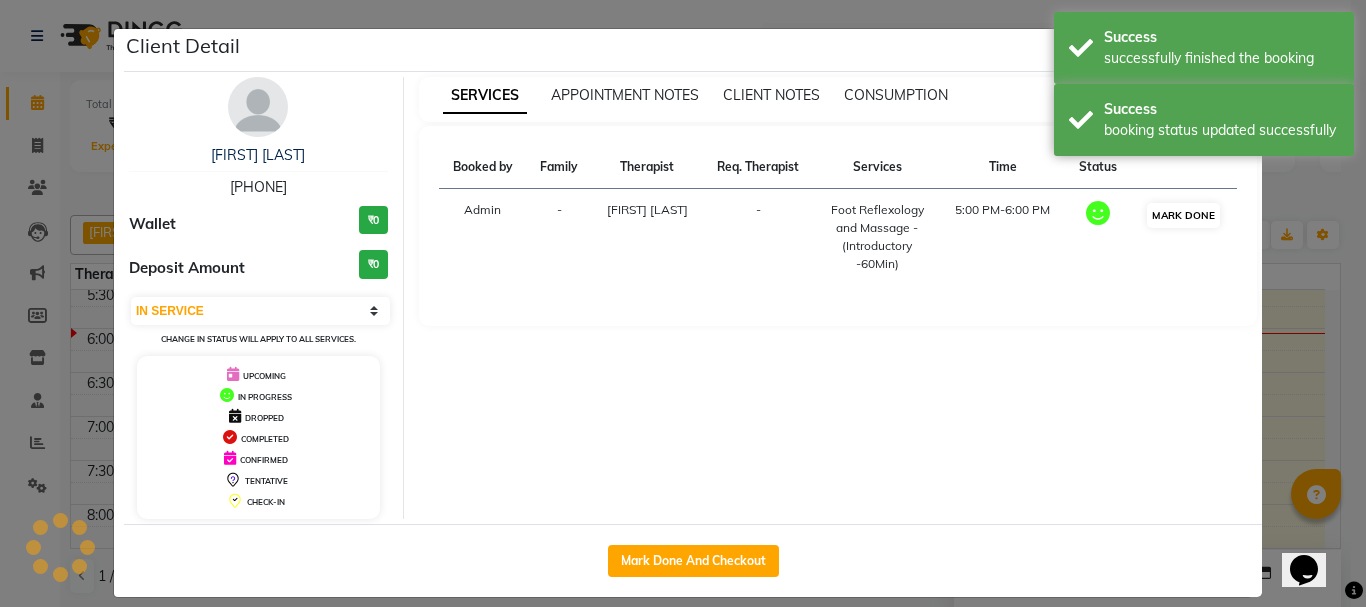 select on "3" 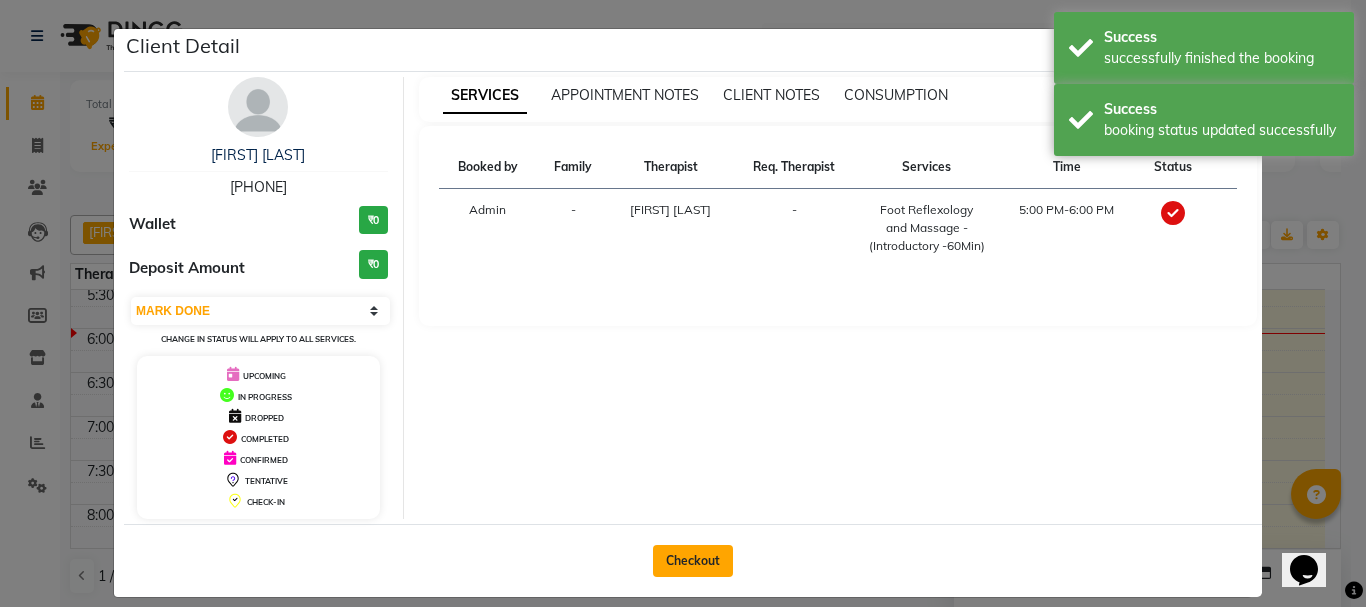 click on "Checkout" 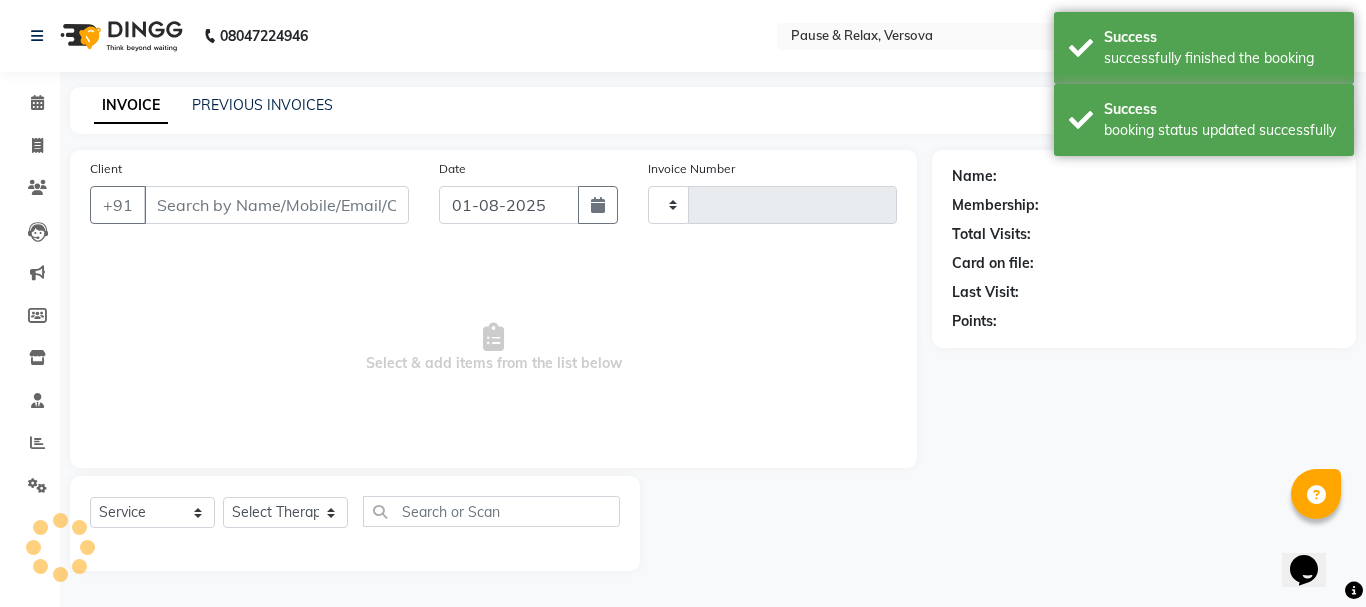 type on "1256" 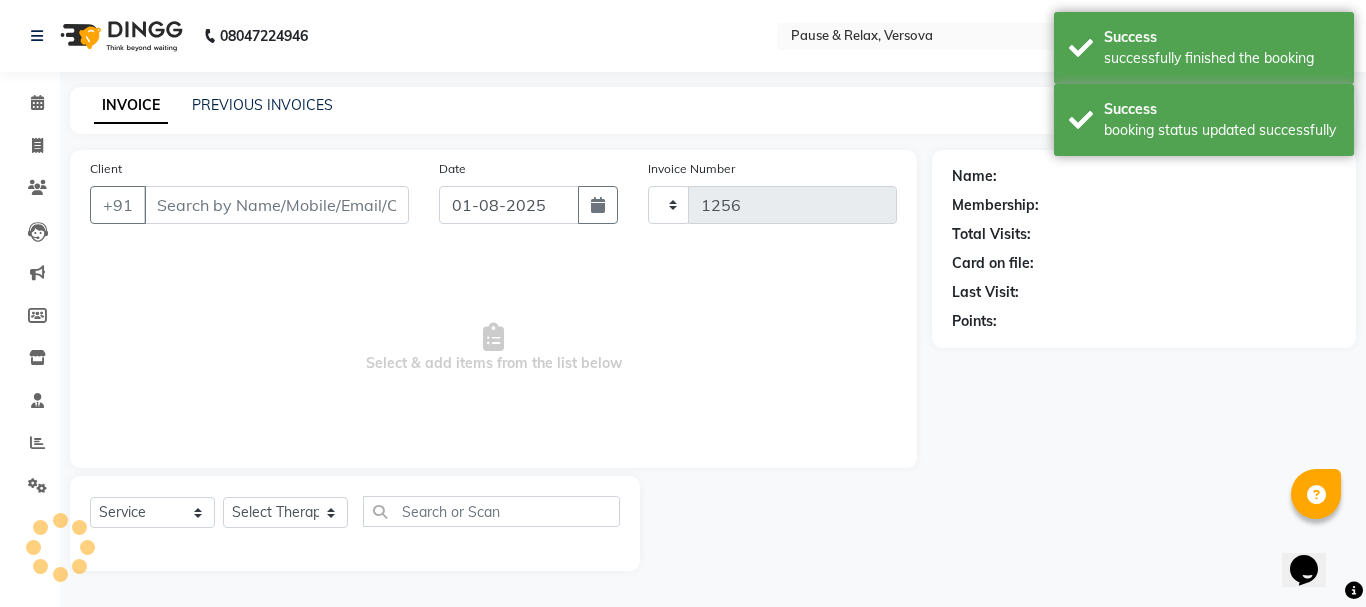 select on "6832" 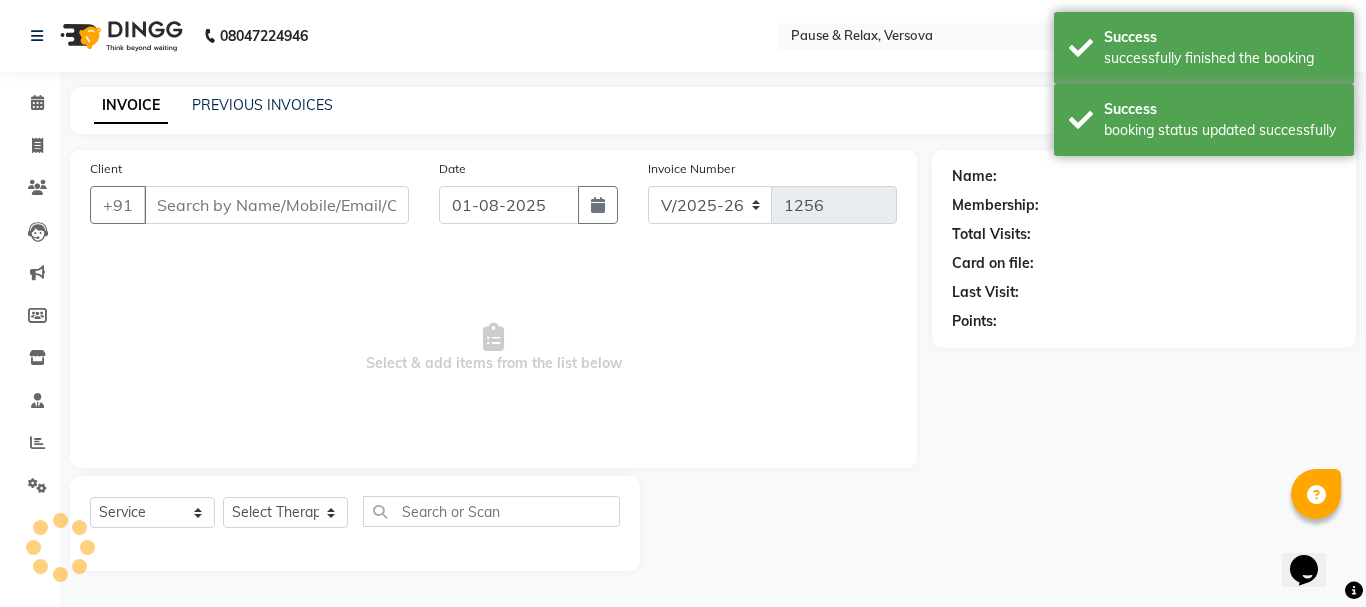 type on "[PHONE]" 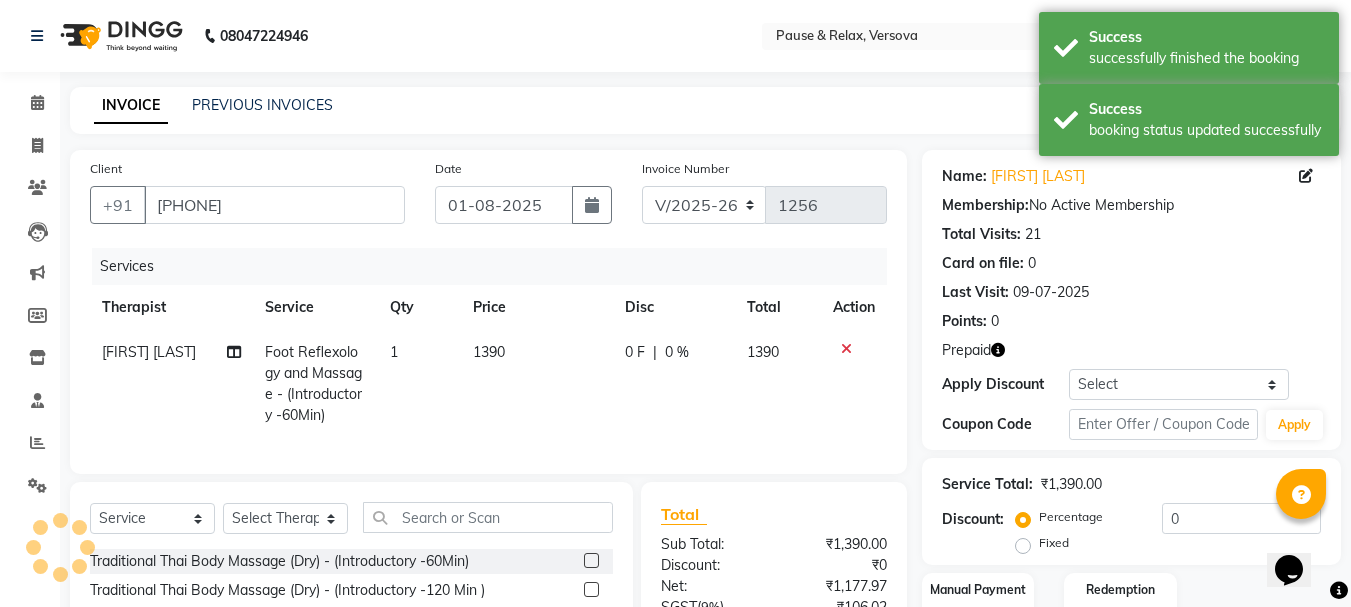 click on "Fixed" 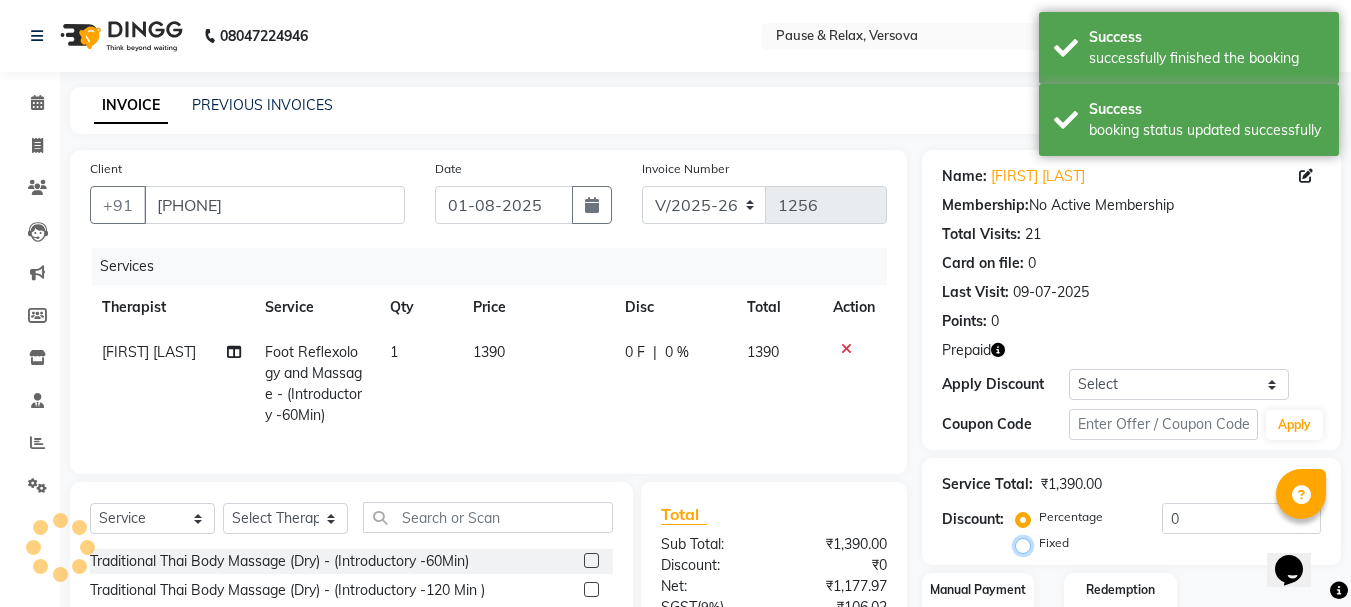 click on "Fixed" at bounding box center (1027, 543) 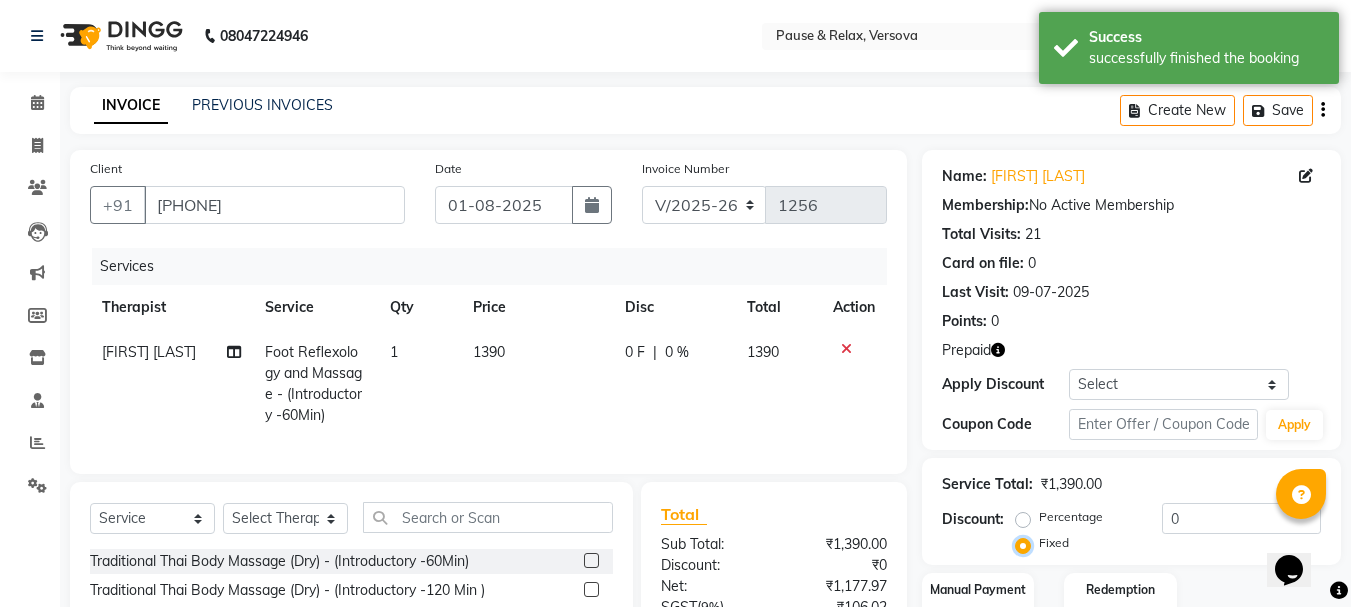 scroll, scrollTop: 215, scrollLeft: 0, axis: vertical 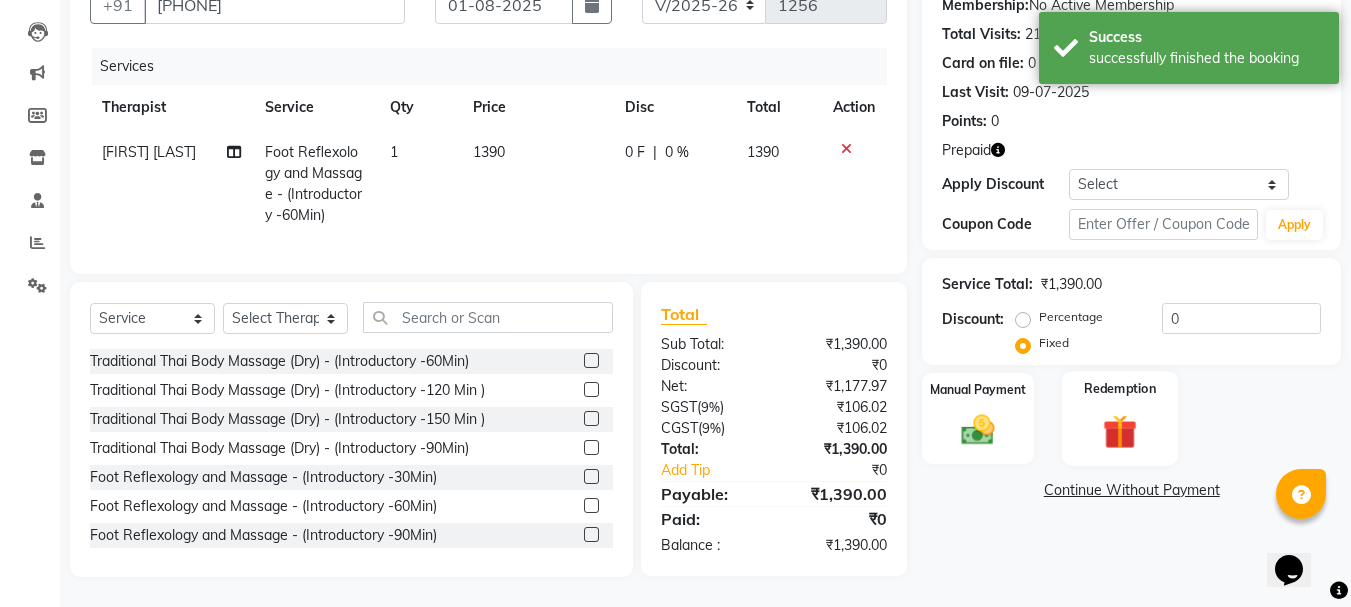 click on "Redemption" 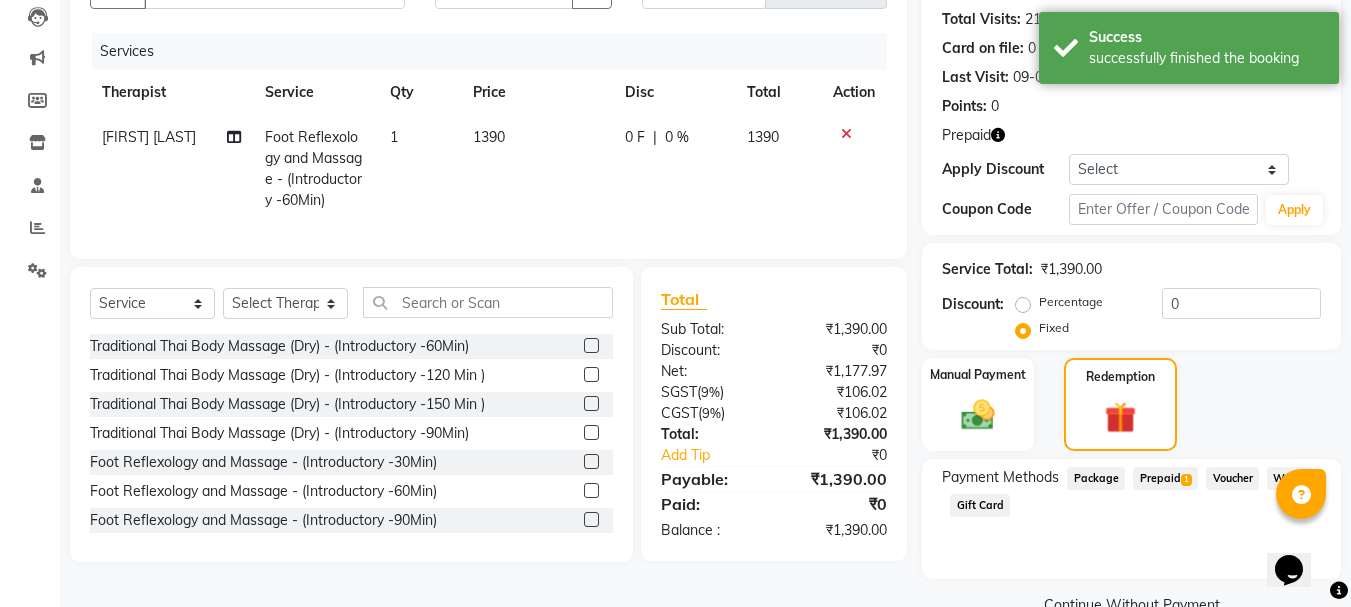 click on "Prepaid  1" 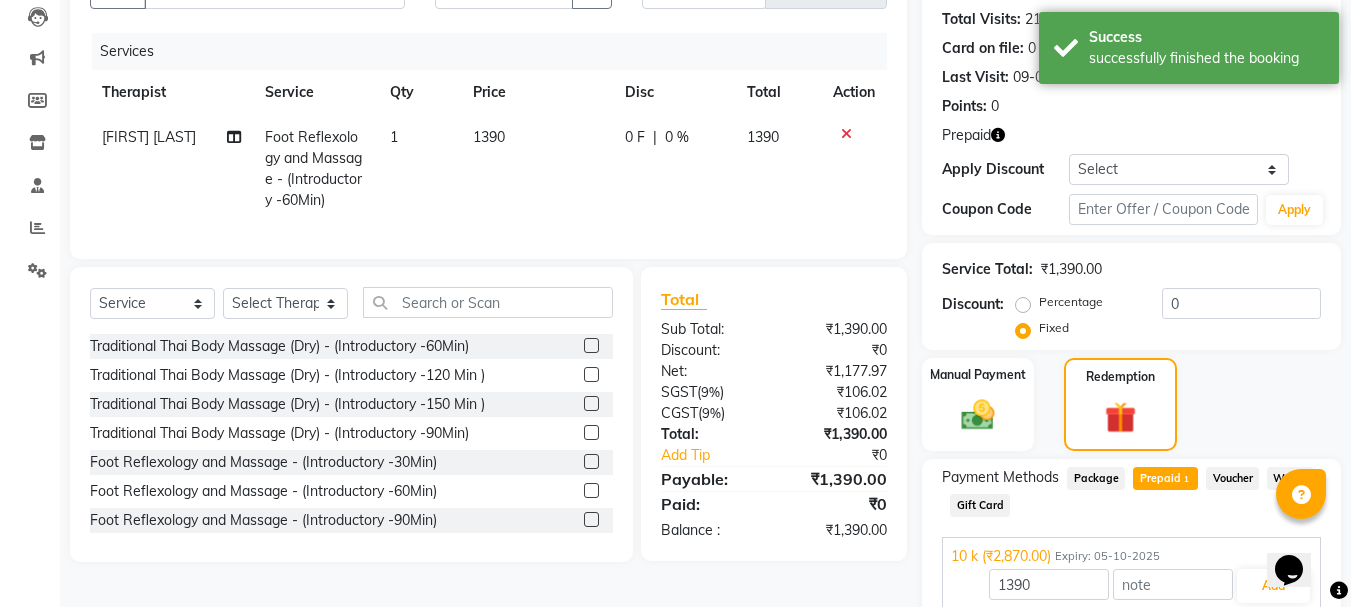 scroll, scrollTop: 301, scrollLeft: 0, axis: vertical 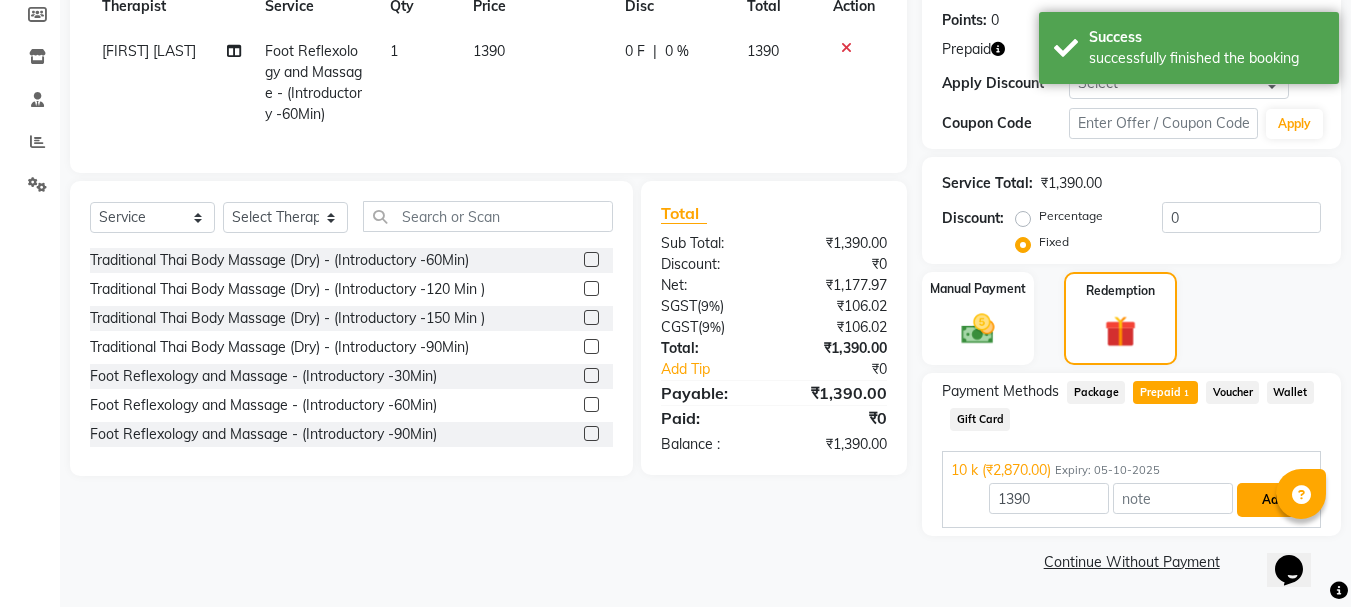 click on "Add" at bounding box center (1273, 500) 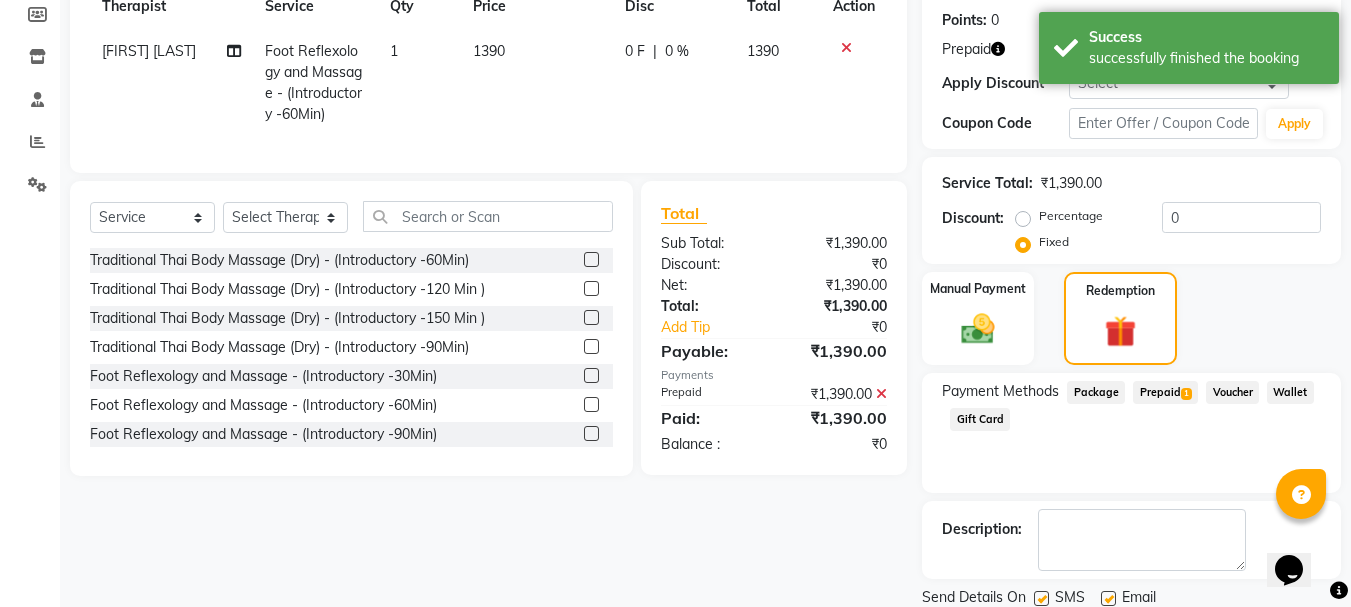 scroll, scrollTop: 371, scrollLeft: 0, axis: vertical 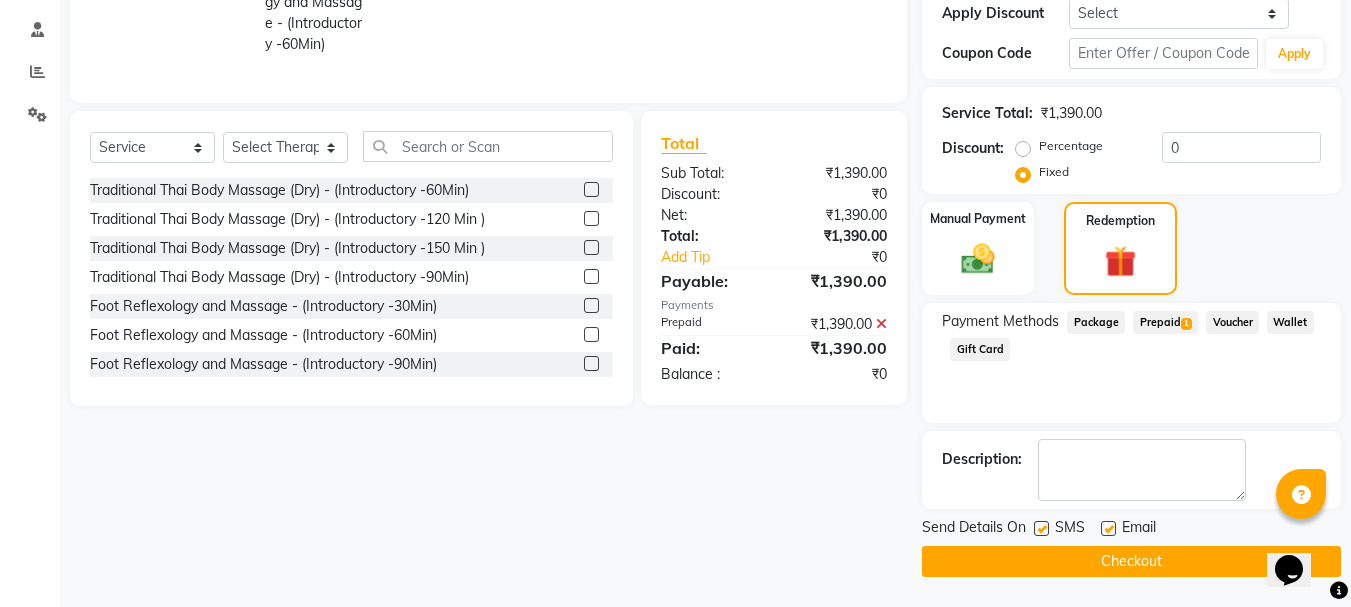 drag, startPoint x: 1105, startPoint y: 525, endPoint x: 1116, endPoint y: 546, distance: 23.70654 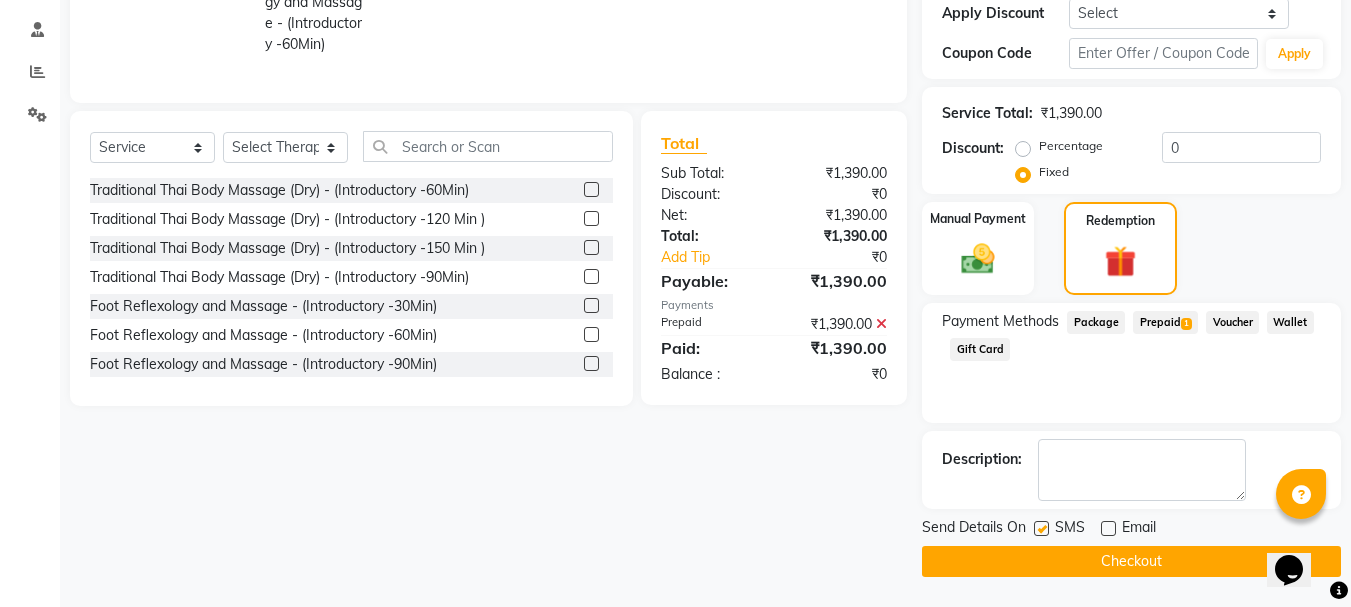 click on "Checkout" 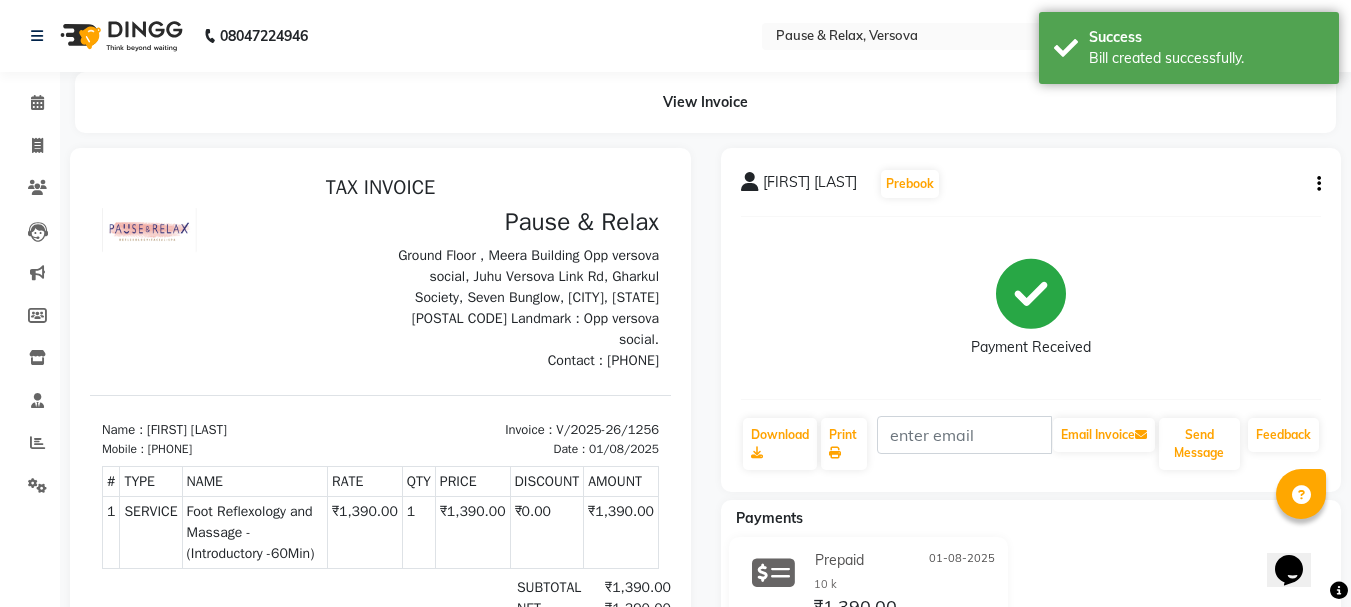 scroll, scrollTop: 0, scrollLeft: 0, axis: both 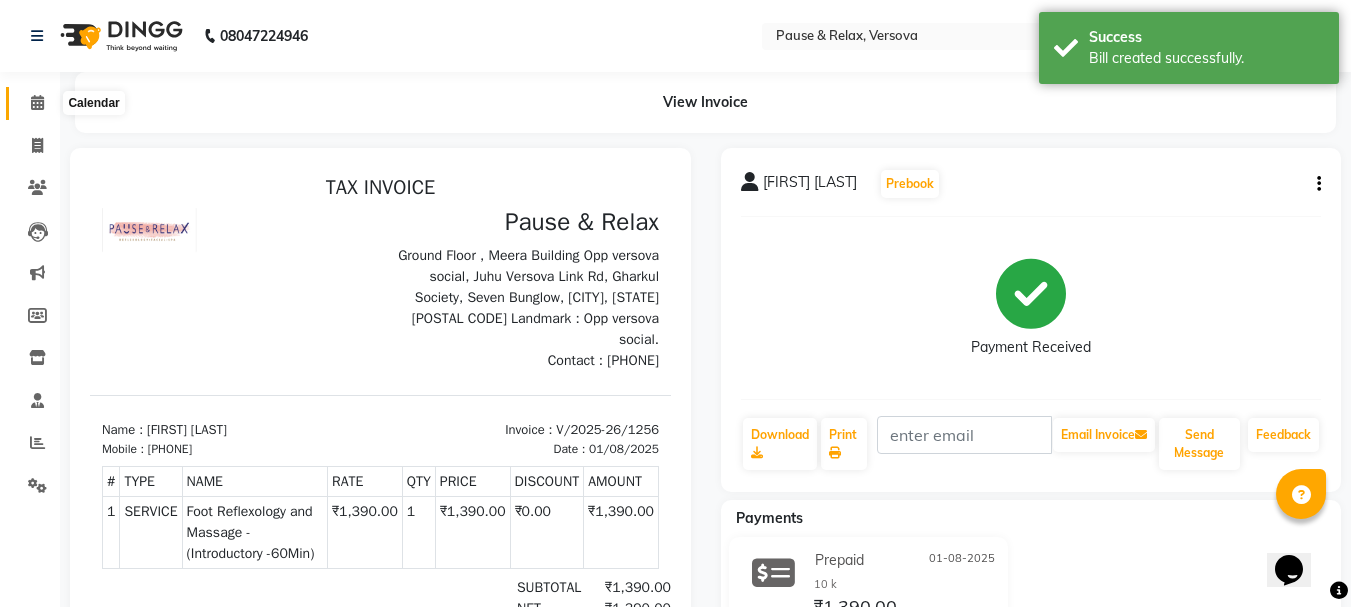 click 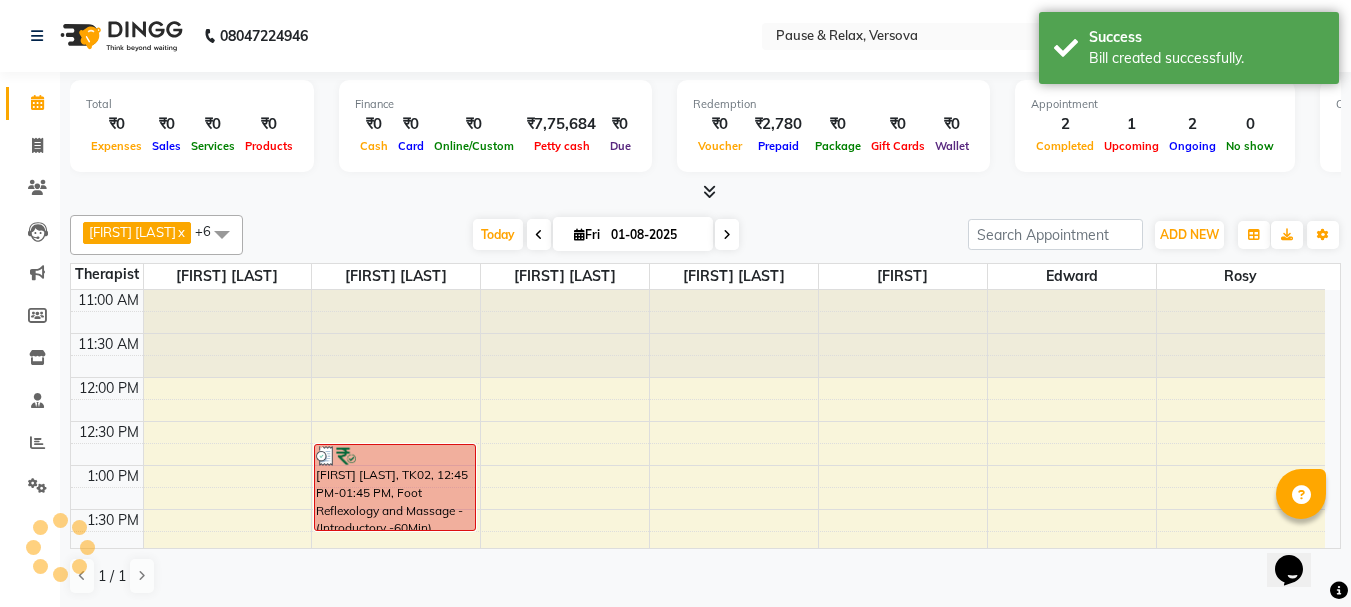 scroll, scrollTop: 617, scrollLeft: 0, axis: vertical 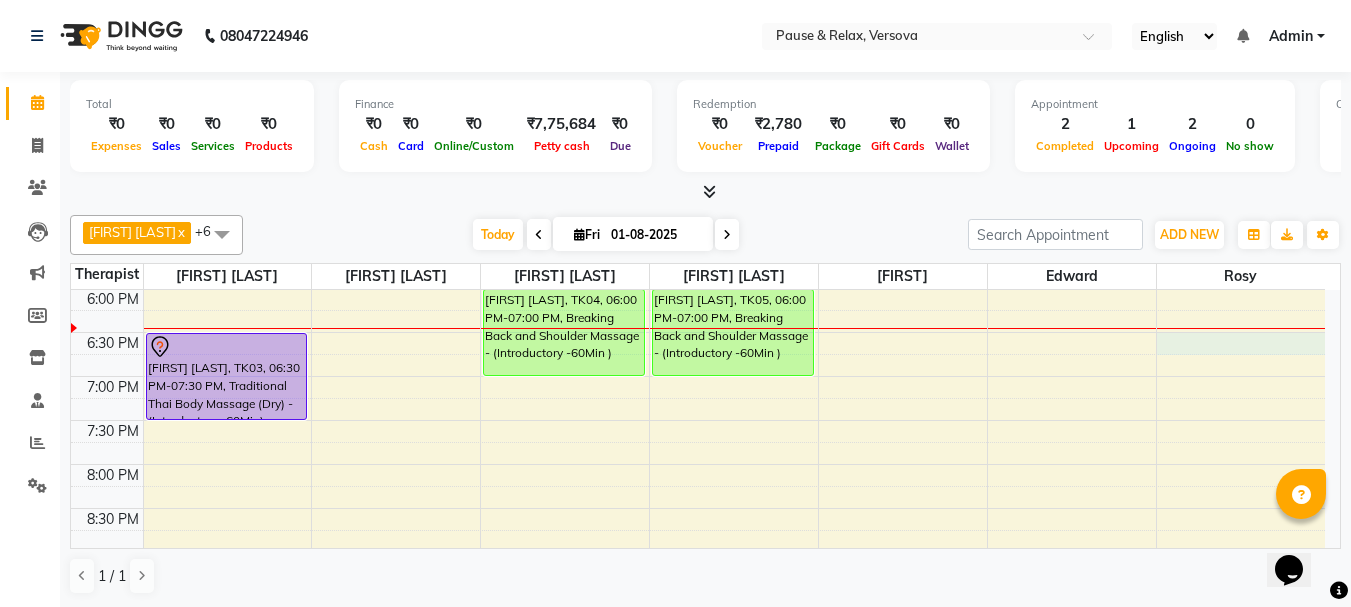 click on "11:00 AM 11:30 AM 12:00 PM 12:30 PM 1:00 PM 1:30 PM 2:00 PM 2:30 PM 3:00 PM 3:30 PM 4:00 PM 4:30 PM 5:00 PM 5:30 PM 6:00 PM 6:30 PM 7:00 PM 7:30 PM 8:00 PM 8:30 PM 9:00 PM 9:30 PM     [FIRST] [LAST], TK01, 05:00 PM-06:00 PM, Foot Reflexology and Massage - (Introductory -60Min)             [FIRST] [LAST], TK03, 06:30 PM-07:30 PM, Traditional Thai Body Massage (Dry) - (Introductory -60Min)     [FIRST] [LAST], TK02, 12:45 PM-01:45 PM, Foot Reflexology and Massage - (Introductory -60Min)    [FIRST] [LAST], TK04, 06:00 PM-07:00 PM, Breaking Back and Shoulder Massage - (Introductory -60Min )    [FIRST] [LAST], TK05, 06:00 PM-07:00 PM, Breaking Back and Shoulder Massage - (Introductory -60Min )" at bounding box center [698, 156] 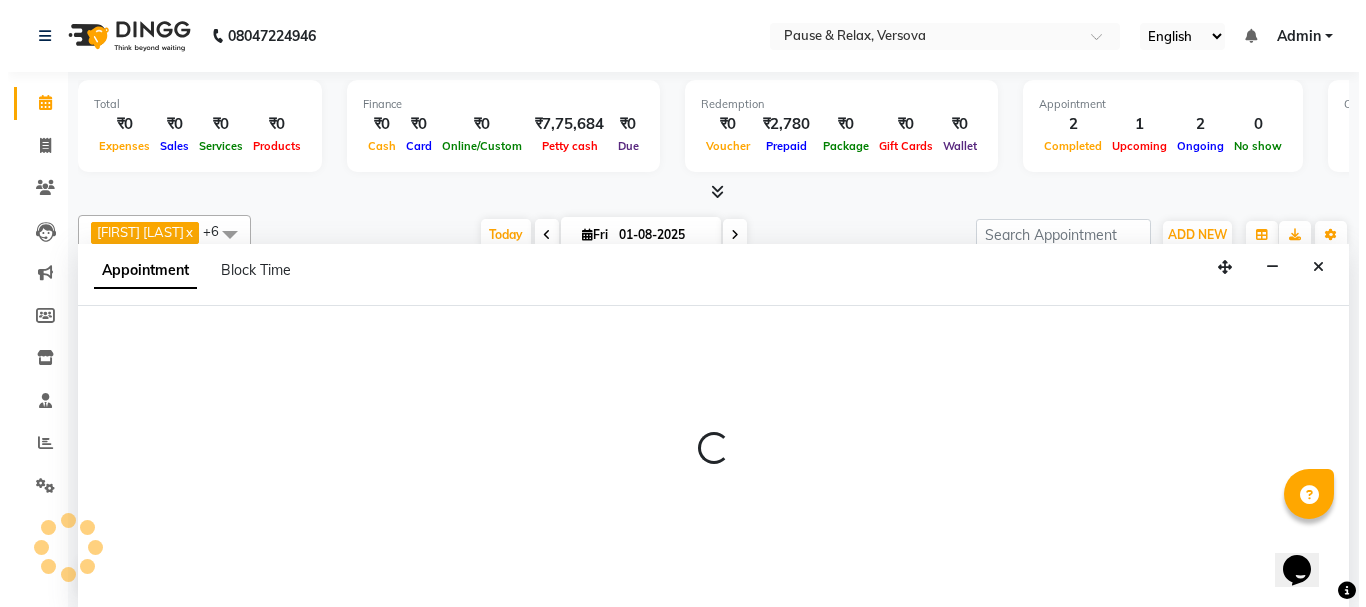 scroll, scrollTop: 1, scrollLeft: 0, axis: vertical 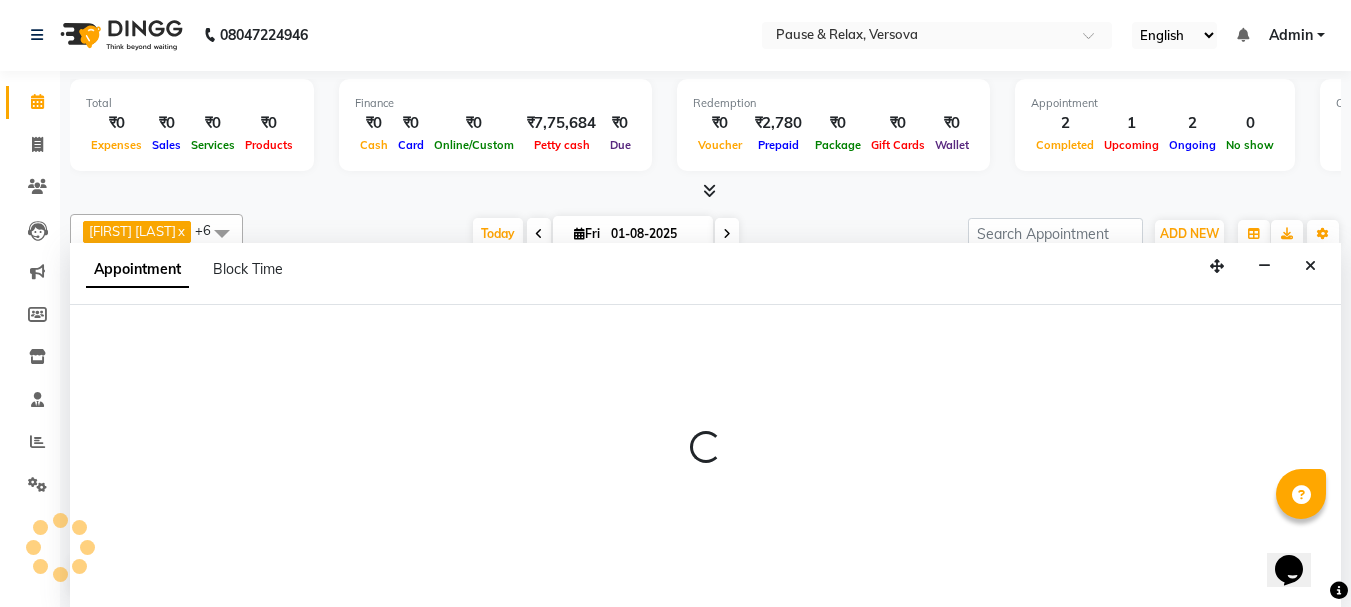 select on "85214" 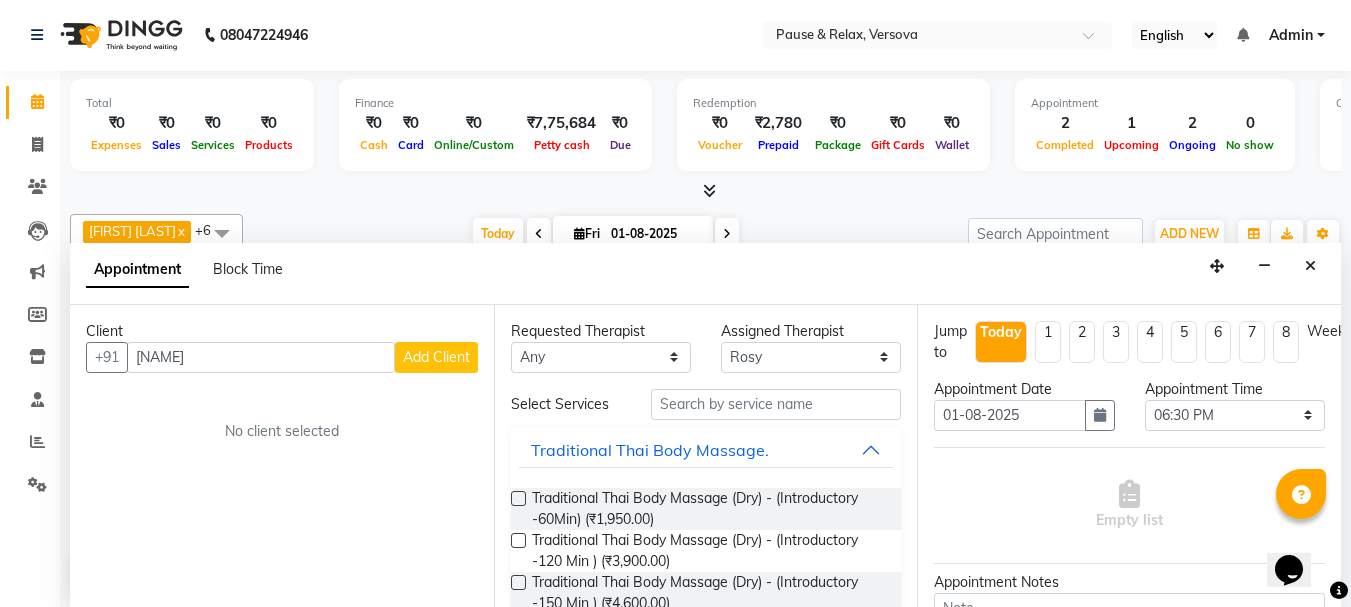 type on "[NAME]" 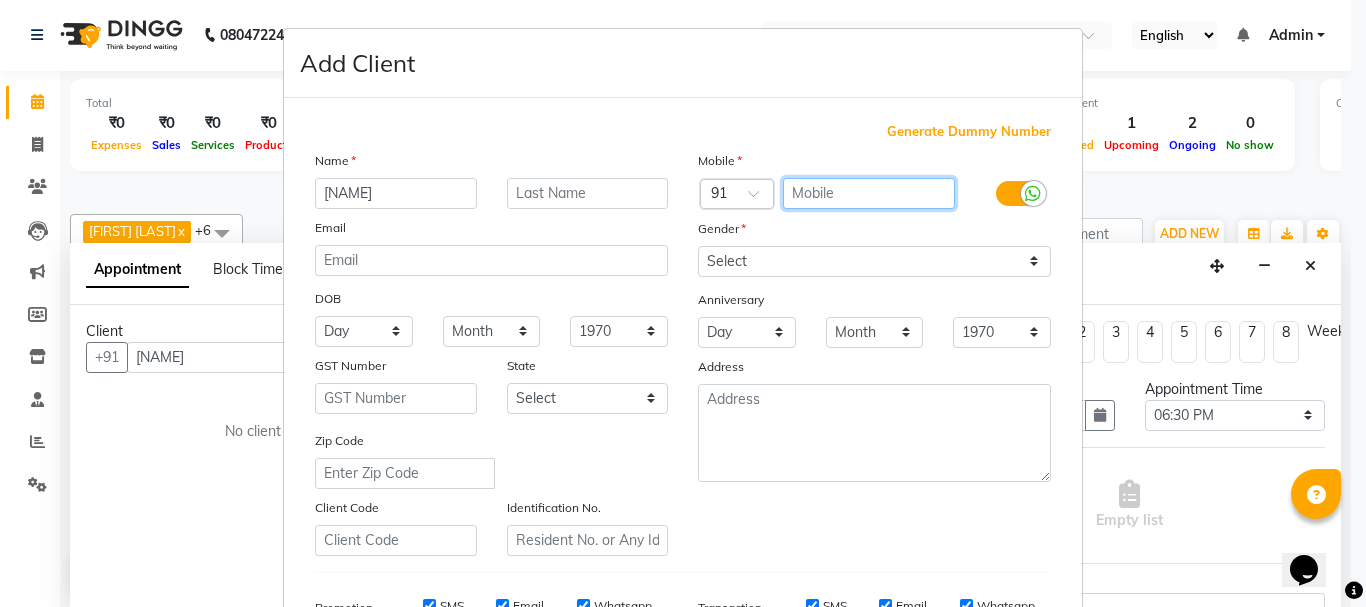 click at bounding box center (869, 193) 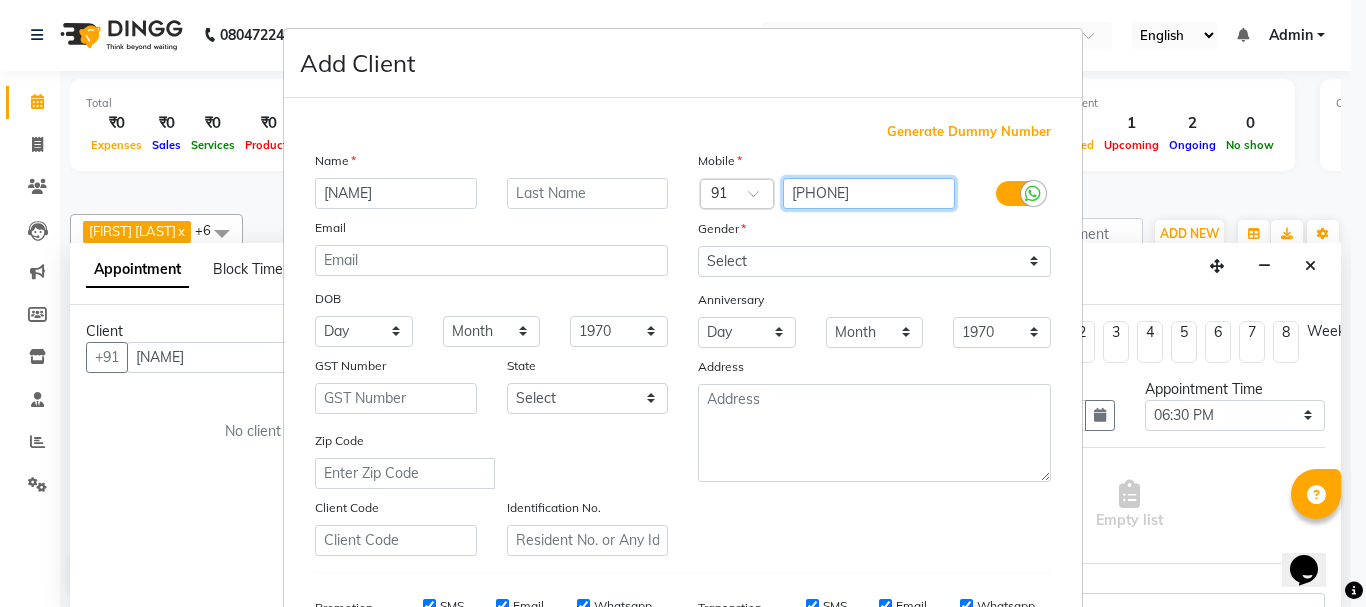 type on "[PHONE]" 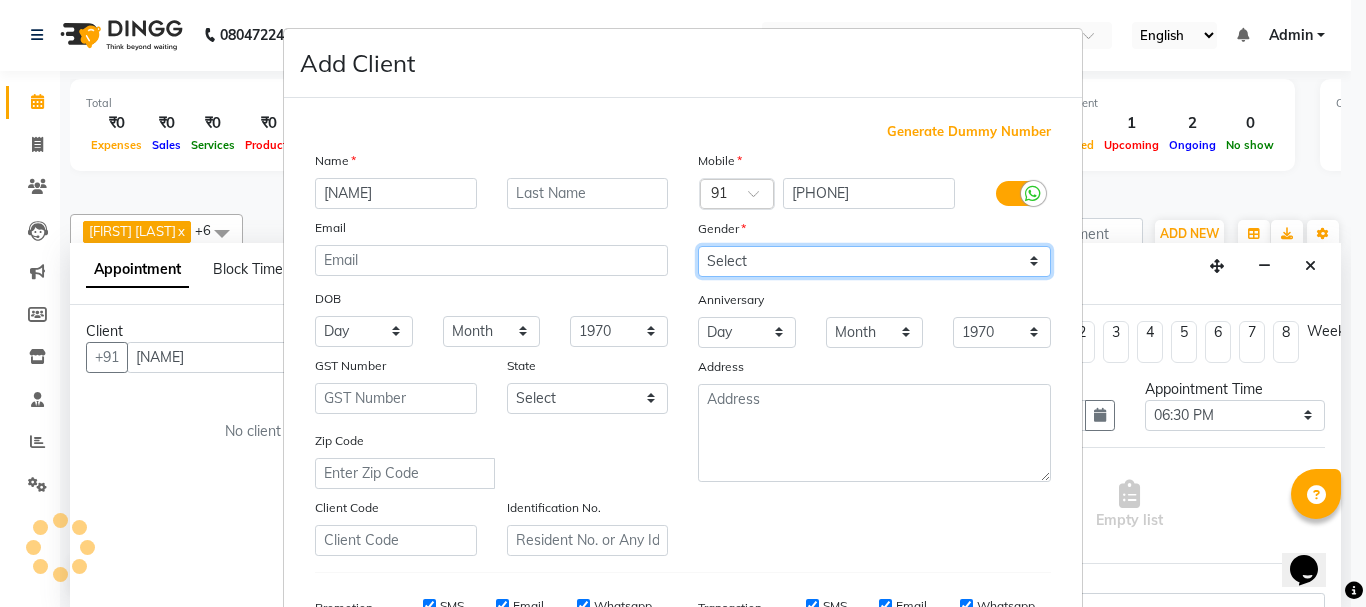 click on "Select Male Female Other Prefer Not To Say" at bounding box center [874, 261] 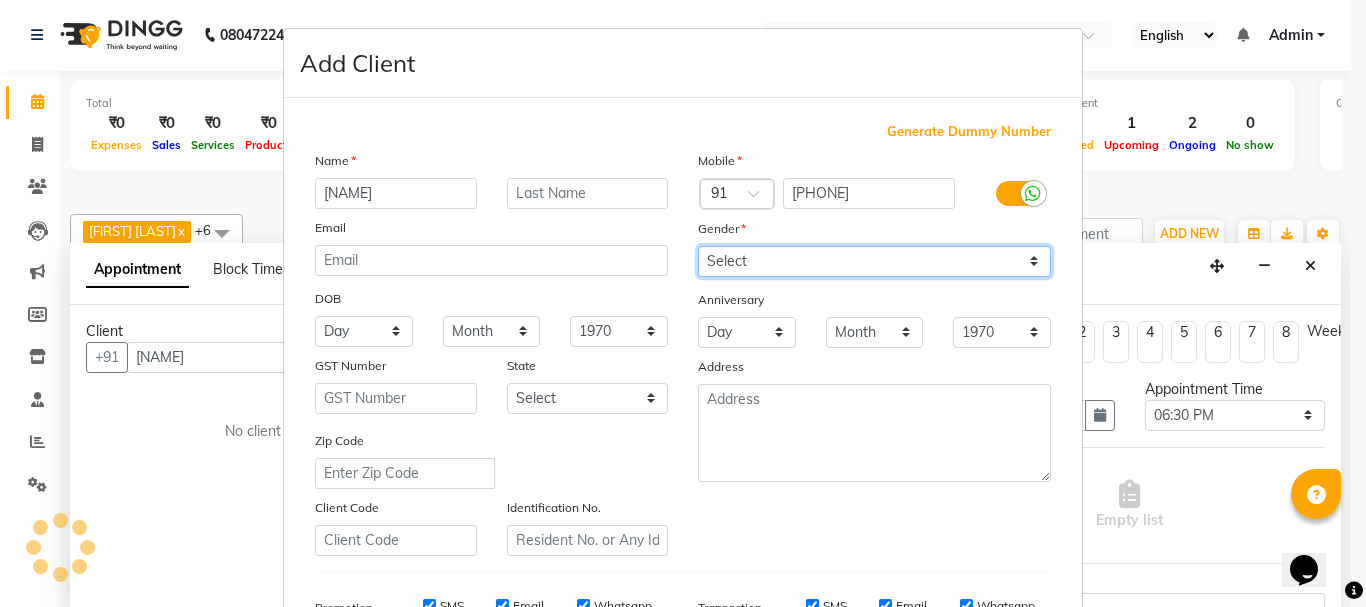 select on "female" 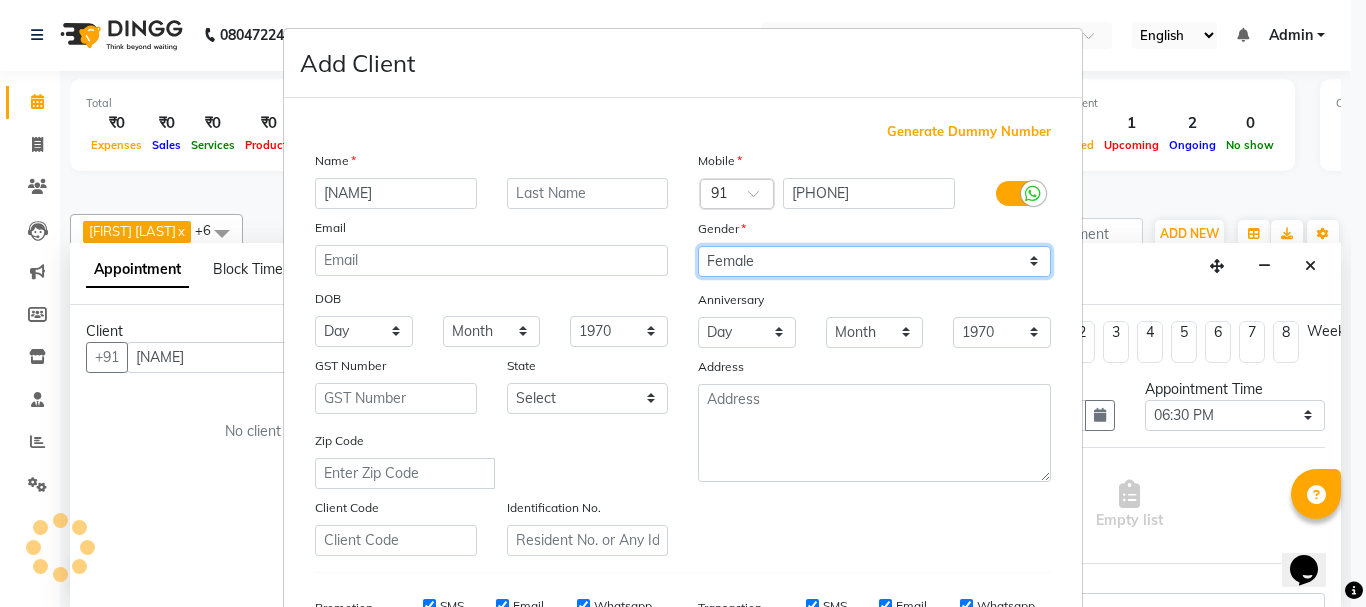 click on "Select Male Female Other Prefer Not To Say" at bounding box center [874, 261] 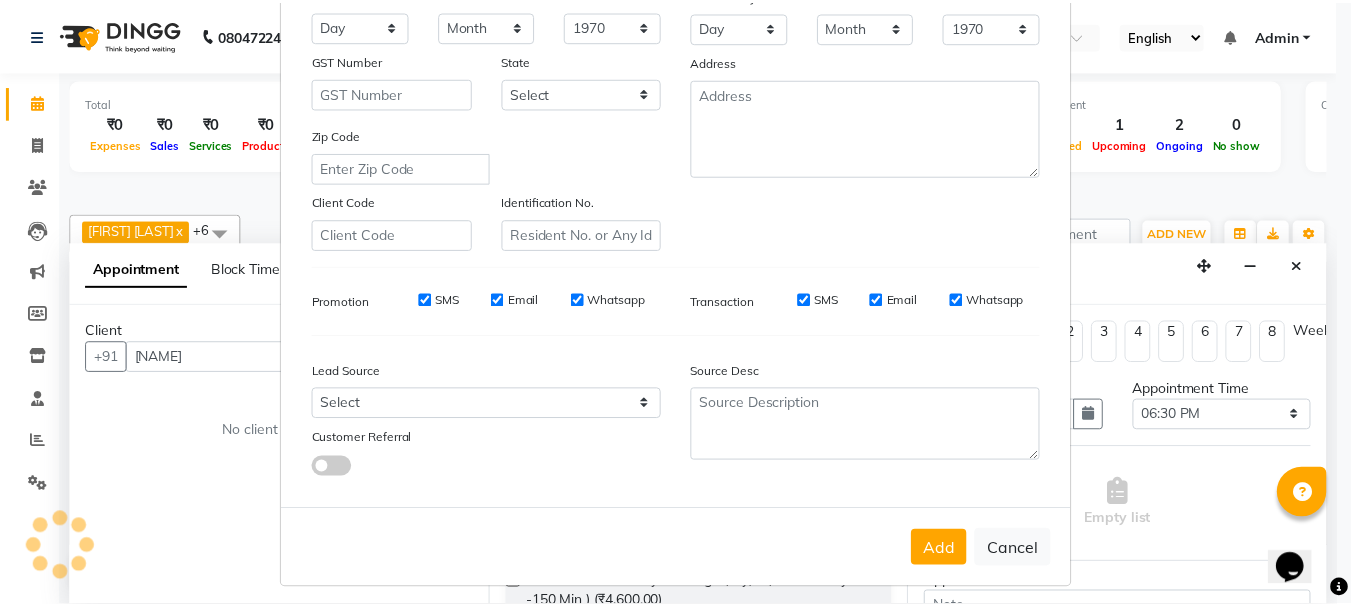scroll, scrollTop: 316, scrollLeft: 0, axis: vertical 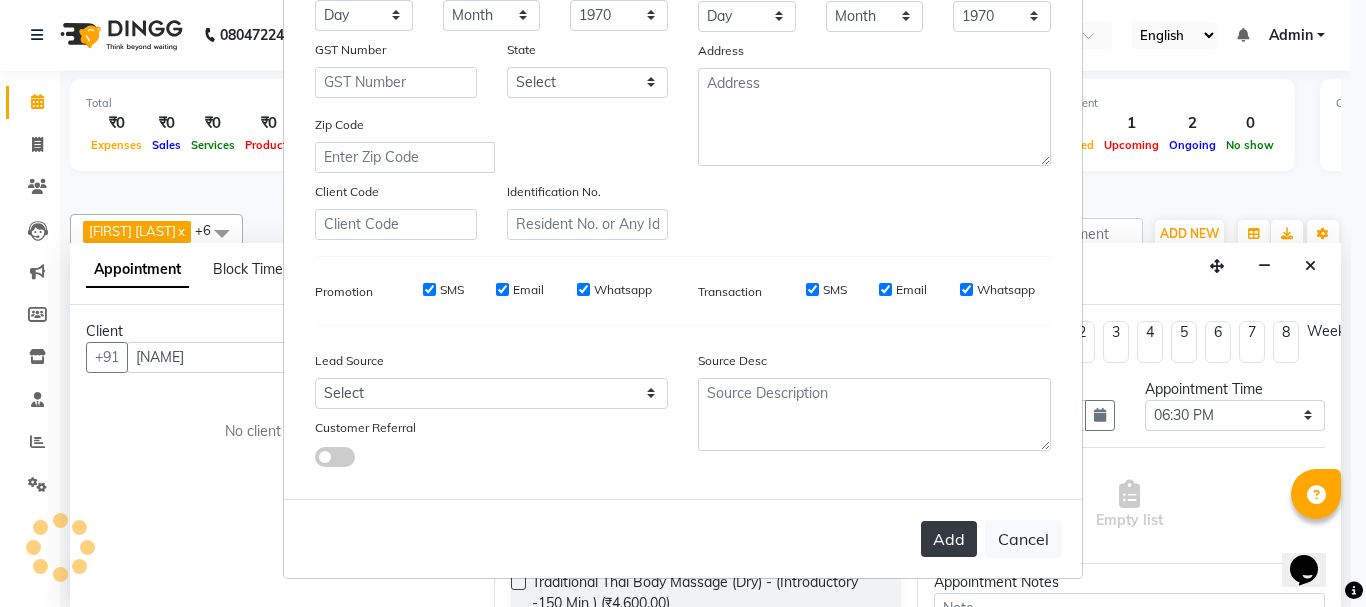 click on "Add" at bounding box center [949, 539] 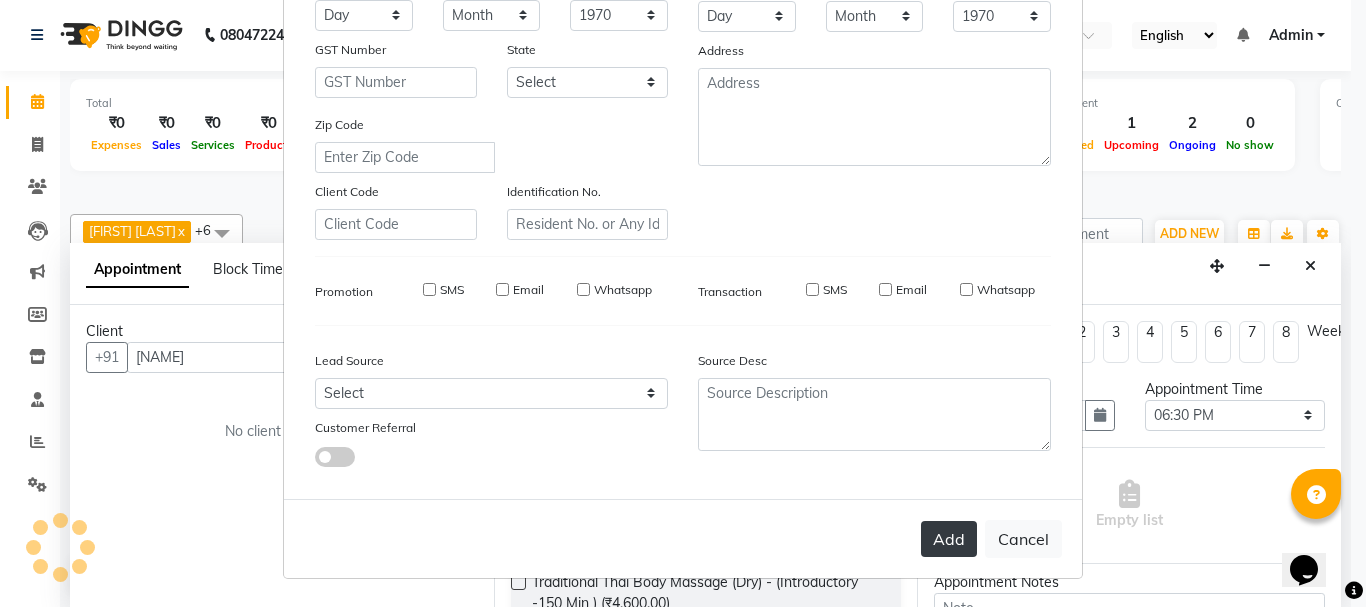 type on "[PHONE]" 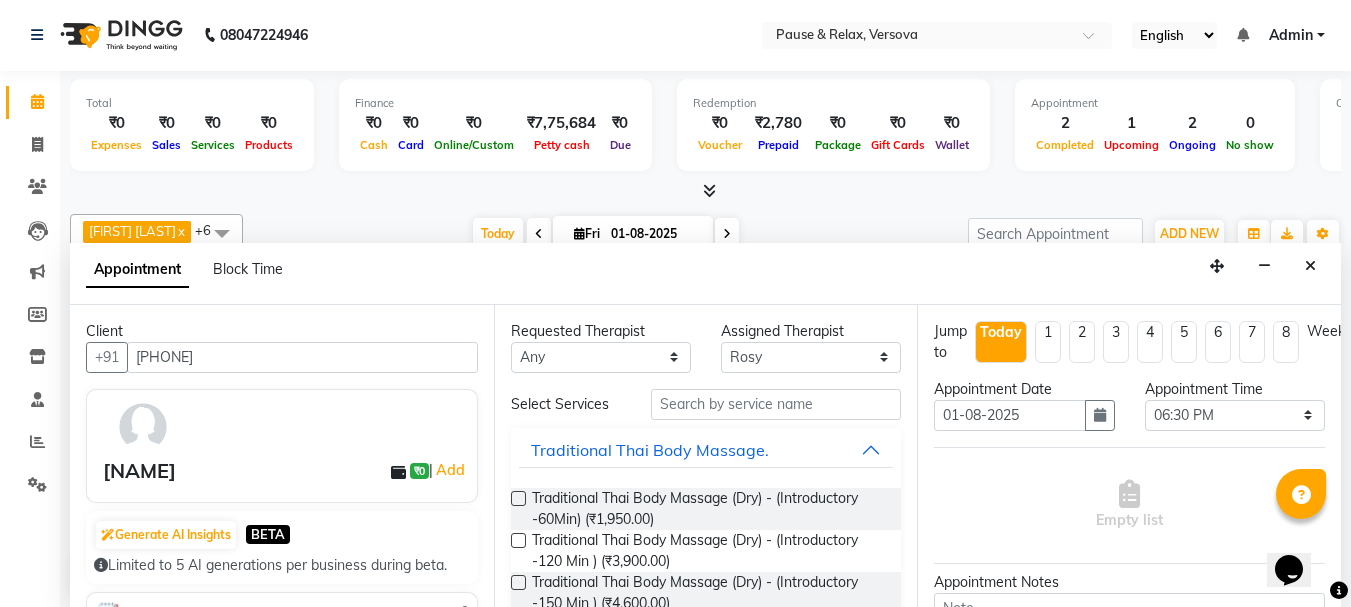 scroll, scrollTop: 301, scrollLeft: 0, axis: vertical 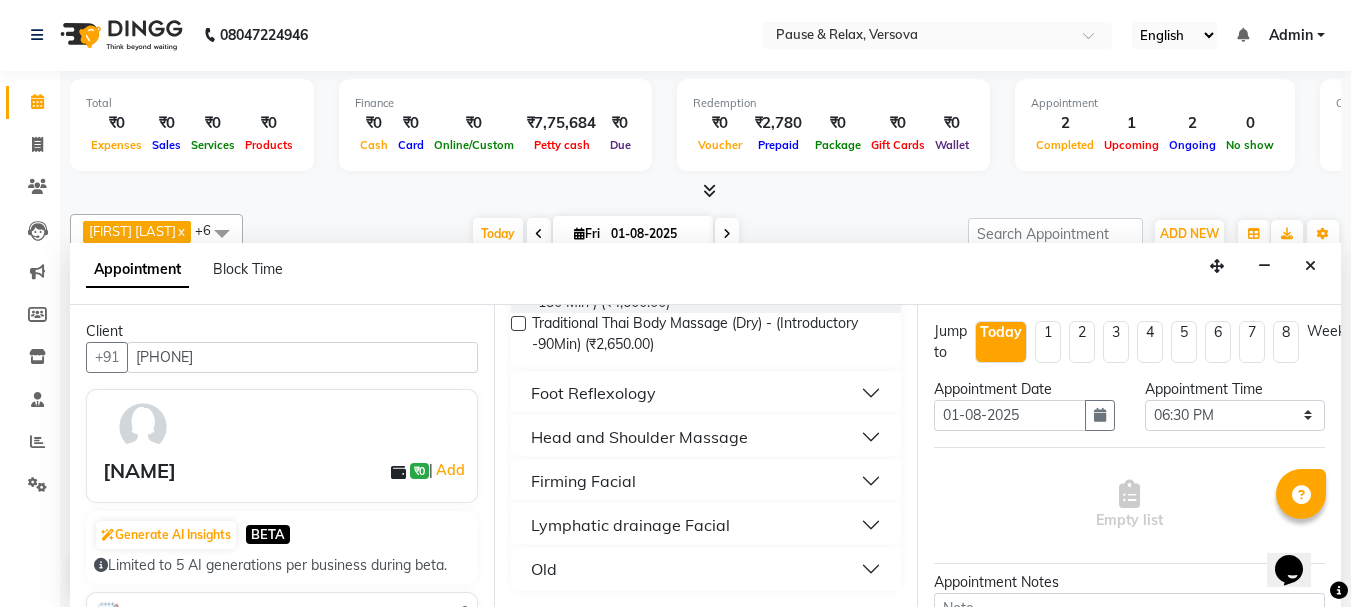 click on "Foot Reflexology" at bounding box center (706, 393) 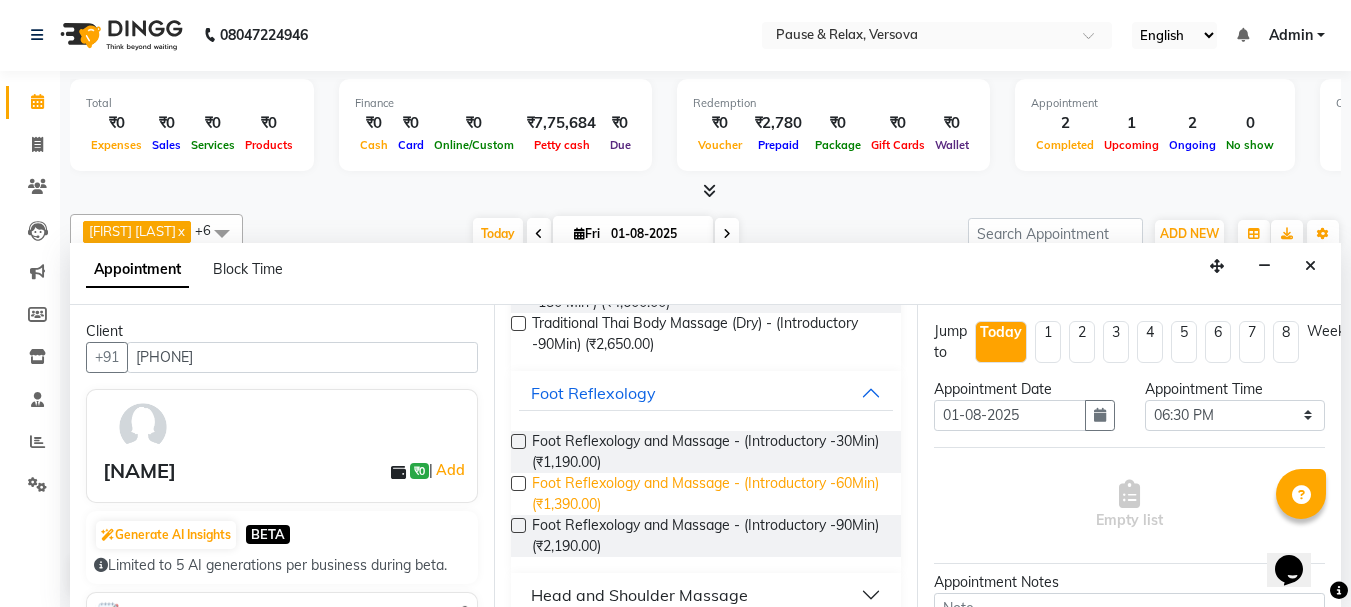 click on "Foot Reflexology and Massage - (Introductory -60Min) (₹1,390.00)" at bounding box center (709, 494) 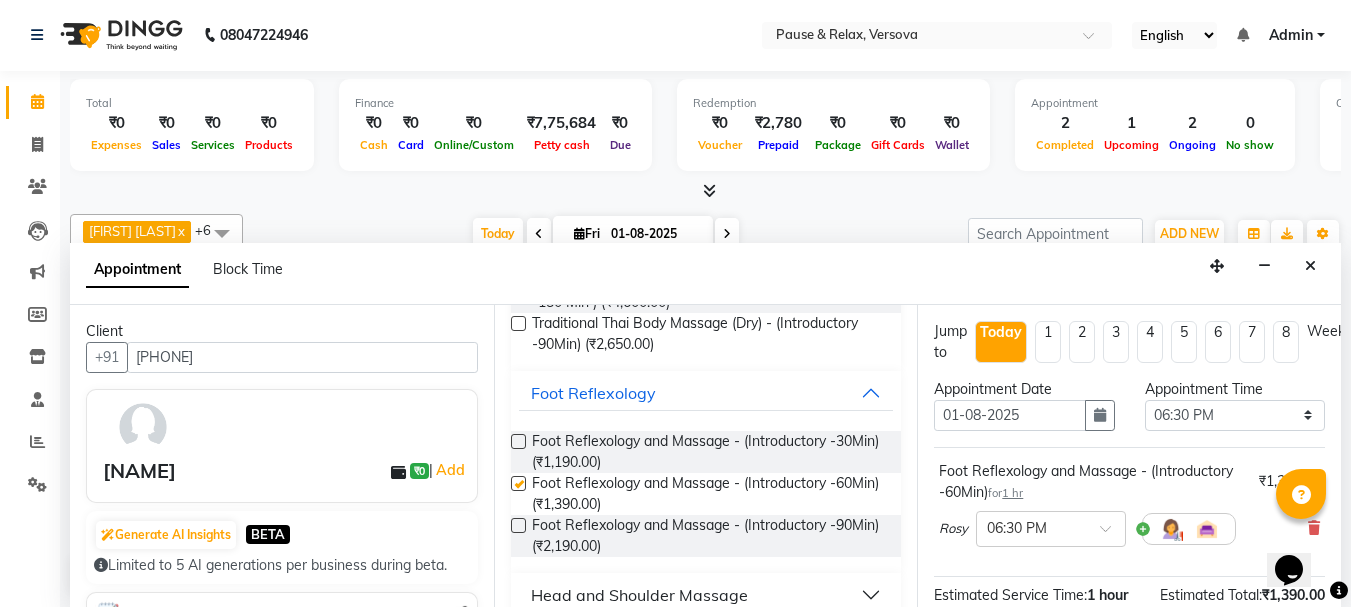 checkbox on "false" 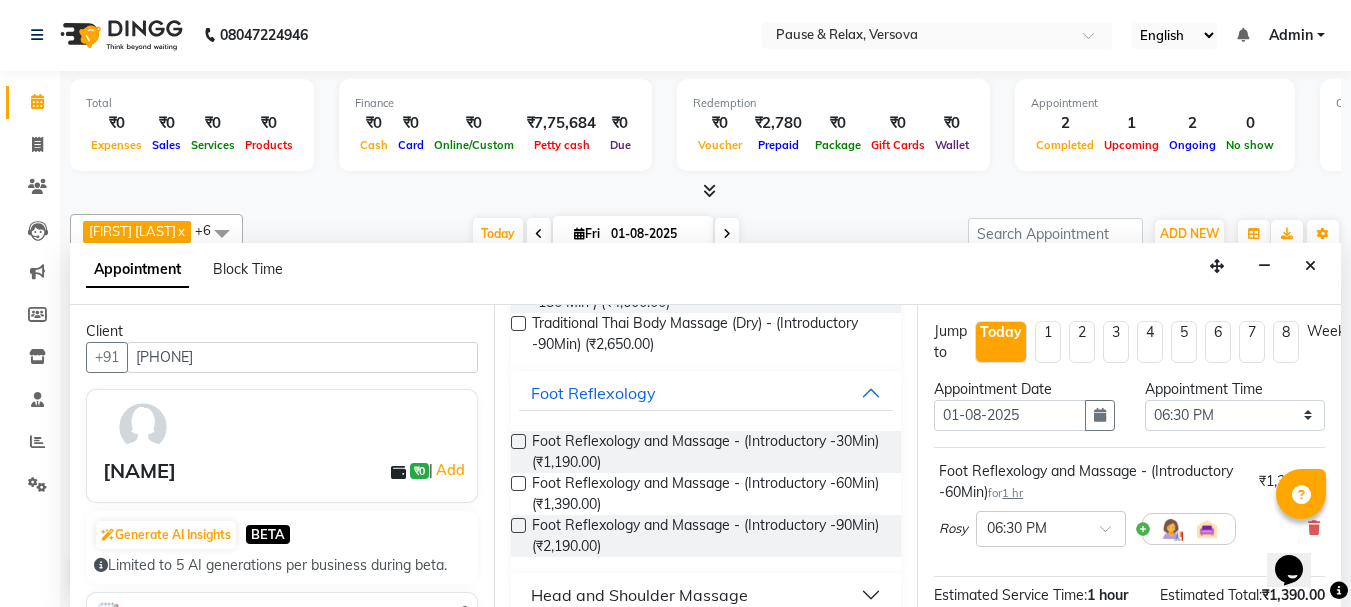 scroll, scrollTop: 260, scrollLeft: 0, axis: vertical 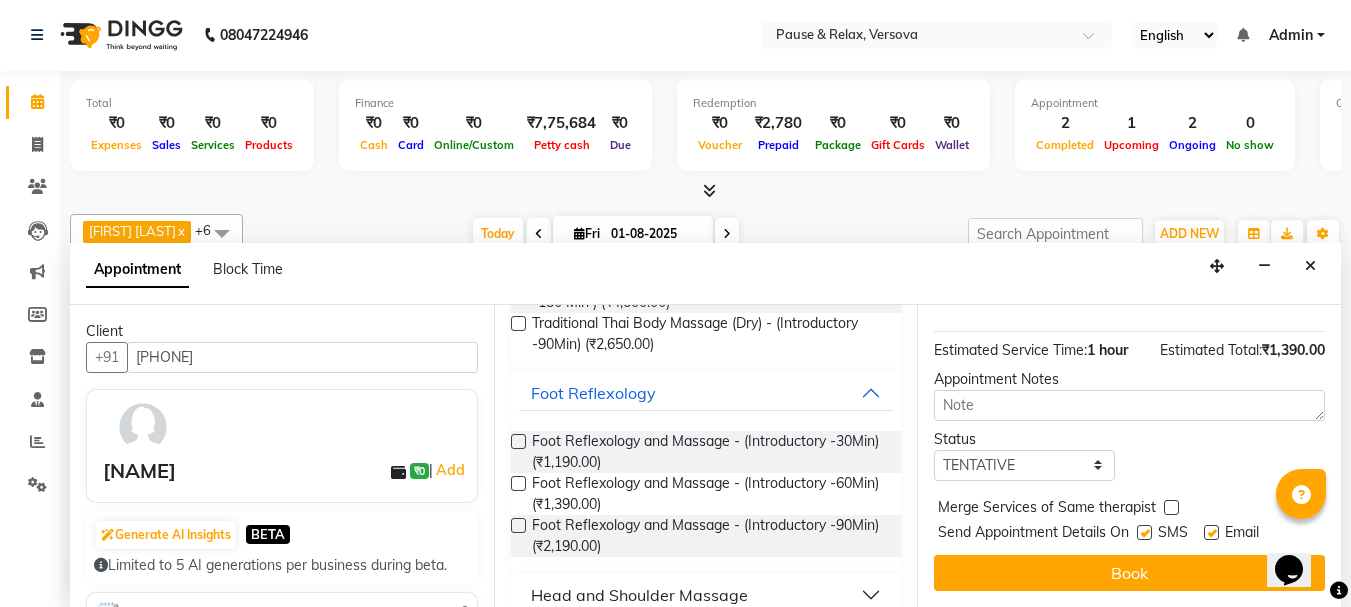click at bounding box center [1211, 532] 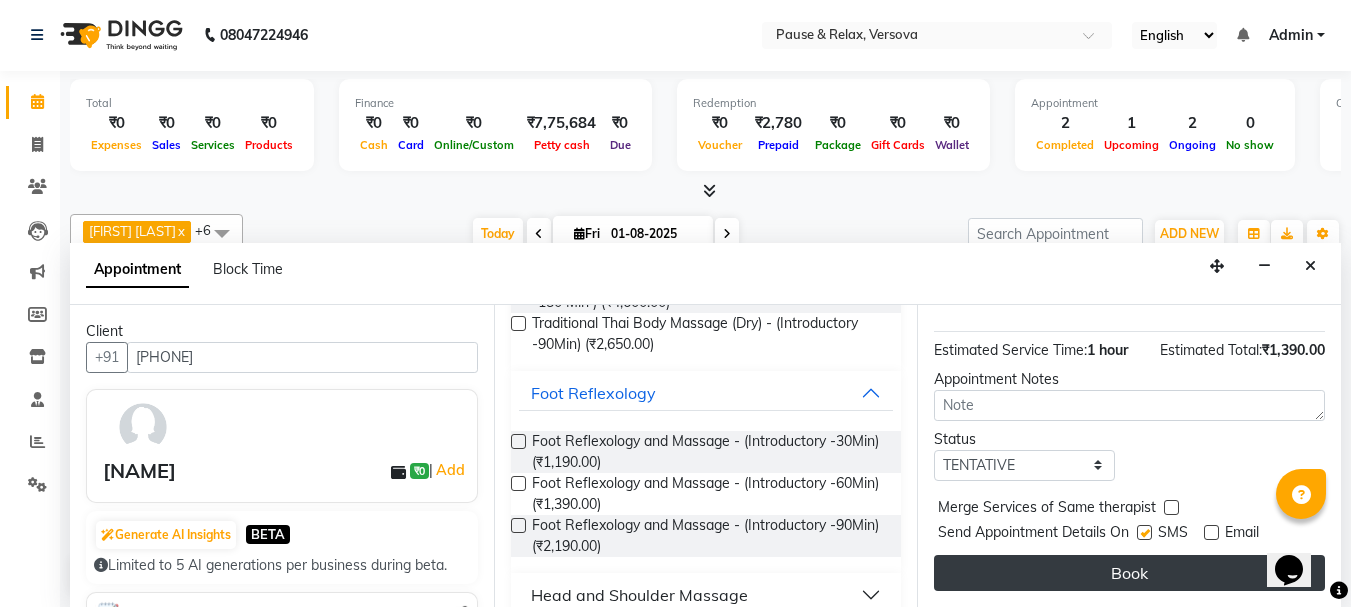 click on "Book" at bounding box center [1129, 573] 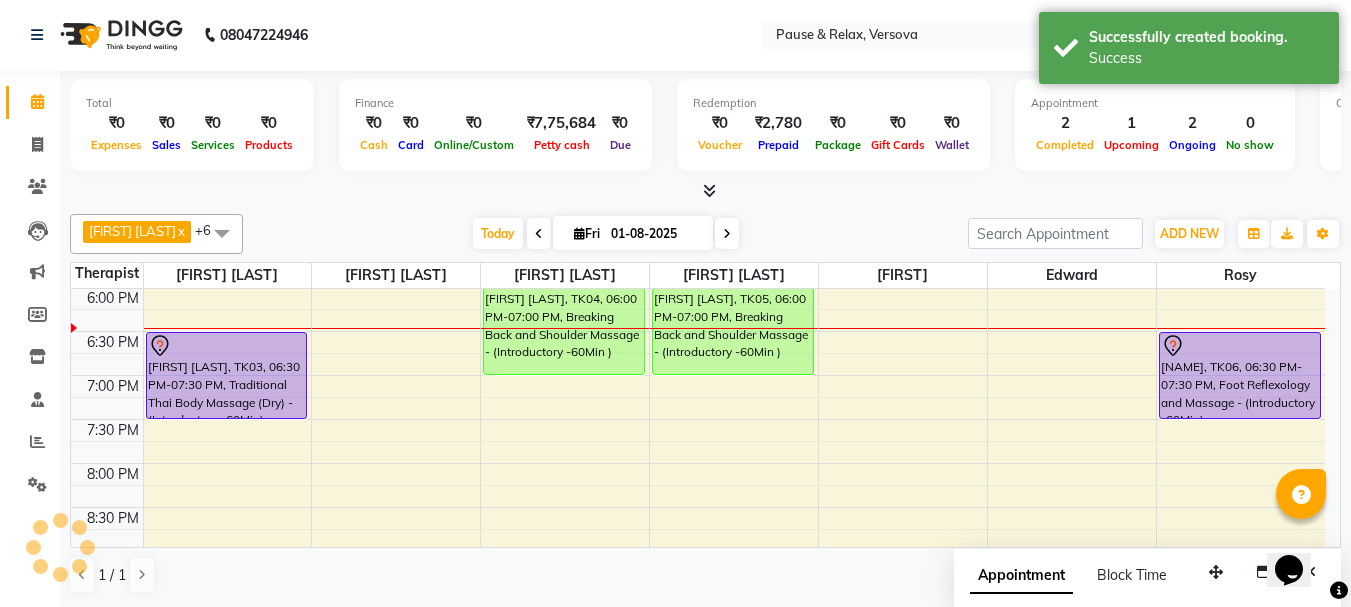 scroll, scrollTop: 0, scrollLeft: 0, axis: both 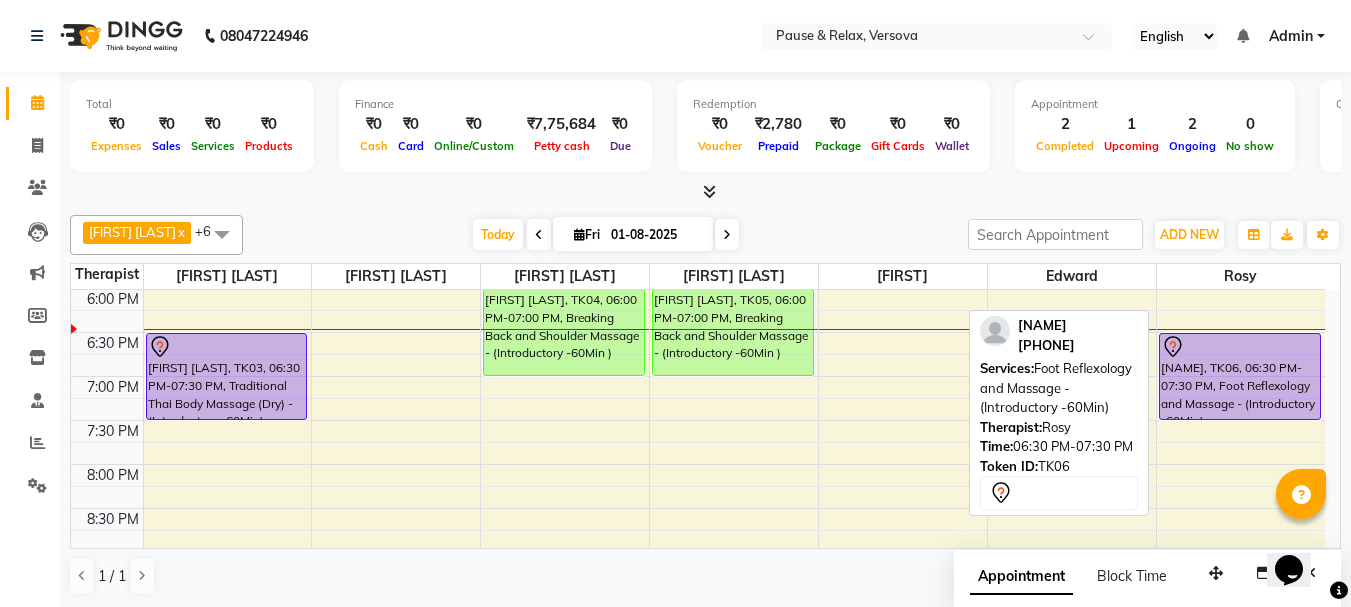 click on "[NAME], TK06, 06:30 PM-07:30 PM, Foot Reflexology and Massage - (Introductory -60Min)" at bounding box center (1240, 376) 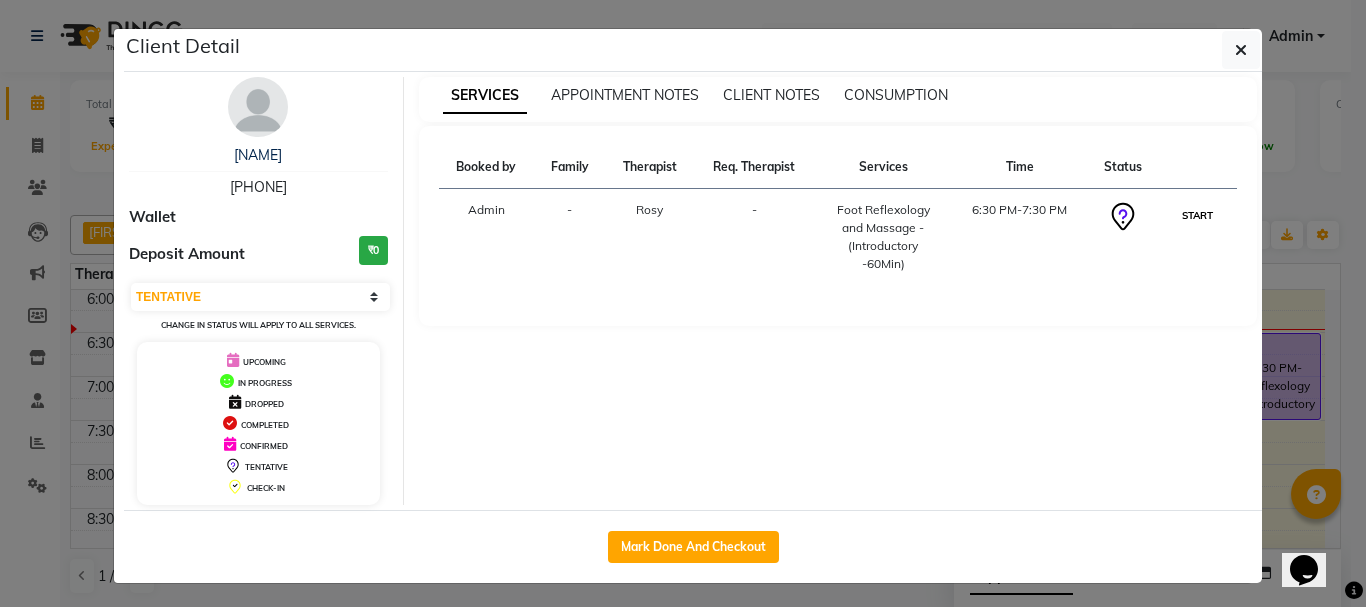 click on "START" at bounding box center (1197, 215) 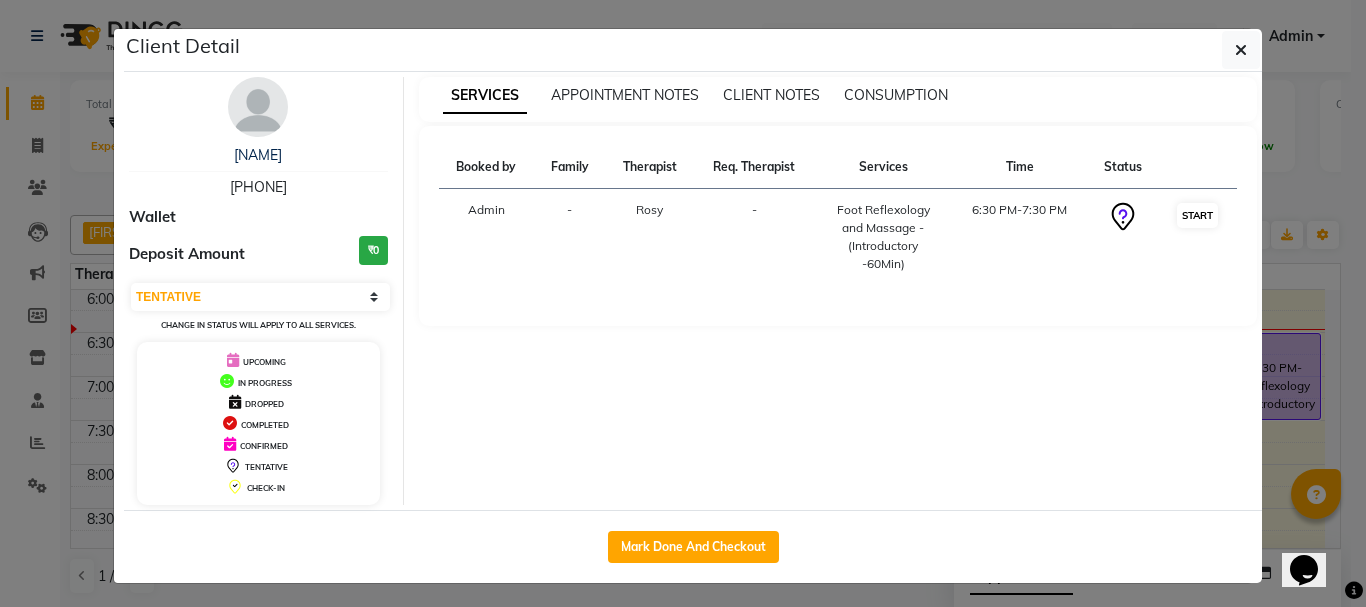 select on "1" 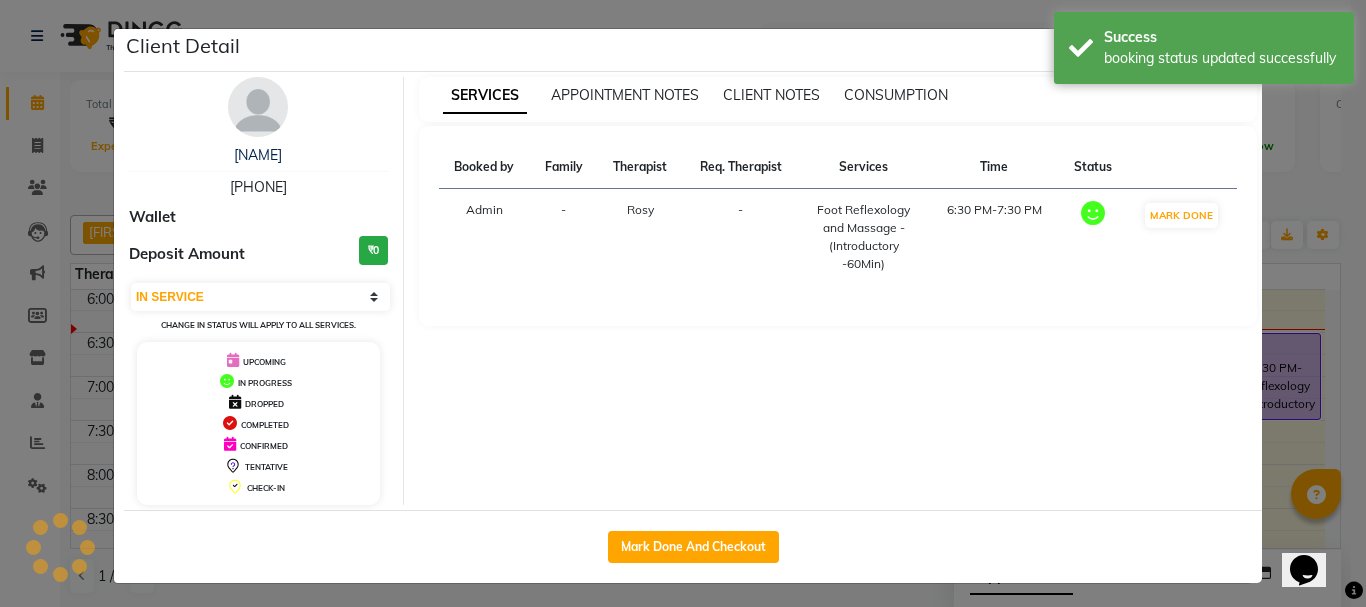 click on "Client Detail  [NAME]    [PHONE] Wallet Deposit Amount  ₹0  Select IN SERVICE CONFIRMED TENTATIVE CHECK IN MARK DONE DROPPED UPCOMING Change in status will apply to all services. UPCOMING IN PROGRESS DROPPED COMPLETED CONFIRMED TENTATIVE CHECK-IN SERVICES APPOINTMENT NOTES CLIENT NOTES CONSUMPTION Booked by Family Therapist Req. Therapist Services Time Status  Admin  - [NAME] -  Foot Reflexology and Massage - (Introductory -60Min)   6:30 PM-7:30 PM   MARK DONE   Mark Done And Checkout" 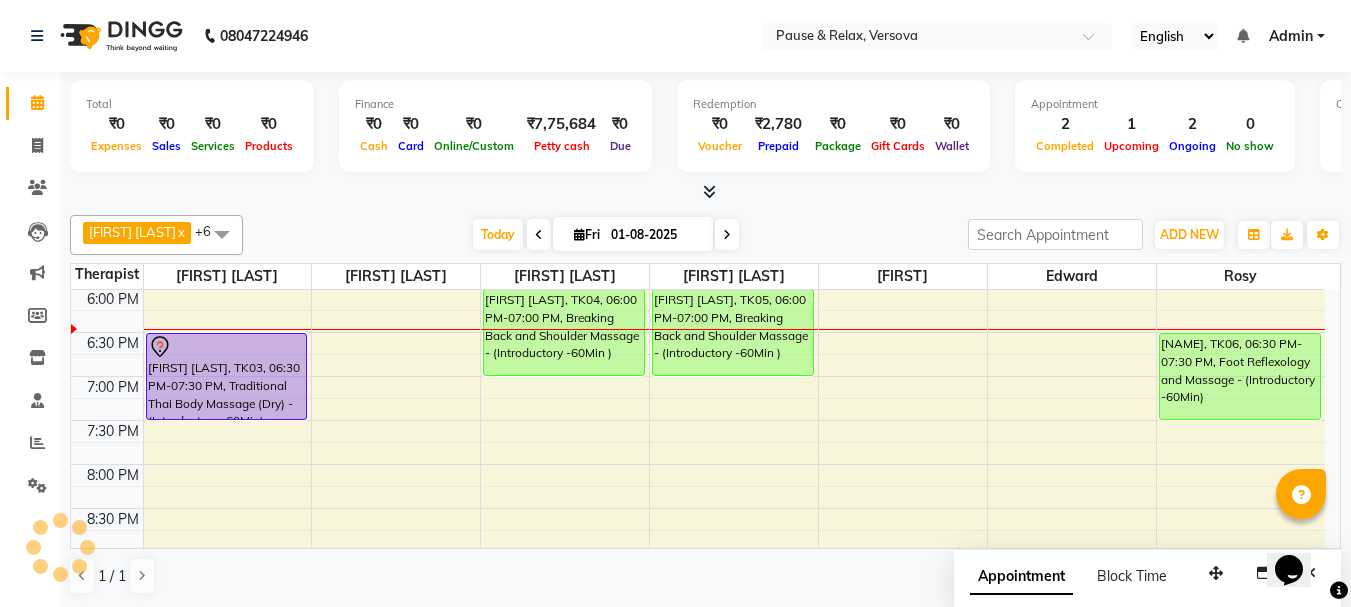 click on "11:00 AM 11:30 AM 12:00 PM 12:30 PM 1:00 PM 1:30 PM 2:00 PM 2:30 PM 3:00 PM 3:30 PM 4:00 PM 4:30 PM 5:00 PM 5:30 PM 6:00 PM 6:30 PM 7:00 PM 7:30 PM 8:00 PM 8:30 PM 9:00 PM 9:30 PM     [FIRST] [LAST], TK01, 05:00 PM-06:00 PM, Foot Reflexology and Massage - (Introductory -60Min)             [FIRST] [LAST], TK03, 06:30 PM-07:30 PM, Traditional Thai Body Massage (Dry) - (Introductory -60Min)     [FIRST] [LAST], TK02, 12:45 PM-01:45 PM, Foot Reflexology and Massage - (Introductory -60Min)             [FIRST] [LAST], TK04, 06:00 PM-07:00 PM, Breaking Back and Shoulder Massage - (Introductory -60Min )    [FIRST] [LAST], TK05, 06:00 PM-07:00 PM, Breaking Back and Shoulder Massage - (Introductory -60Min )    [NAME], TK06, 06:30 PM-07:30 PM, Foot Reflexology and Massage - (Introductory -60Min)" at bounding box center [698, 156] 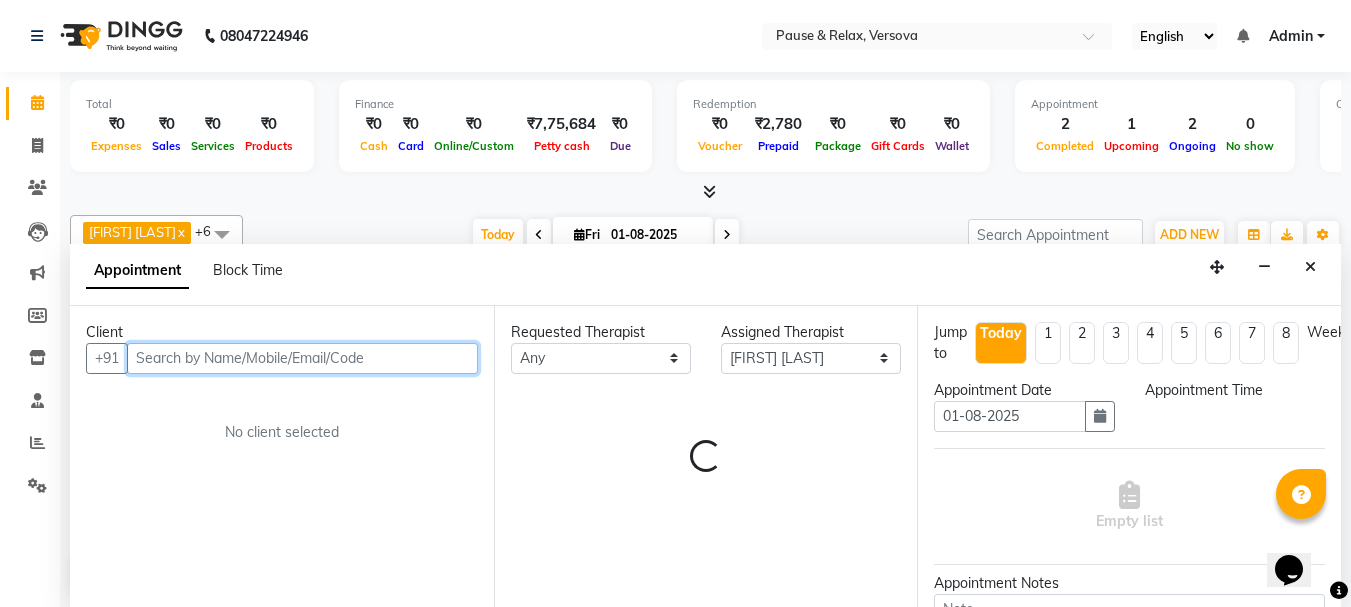 scroll, scrollTop: 1, scrollLeft: 0, axis: vertical 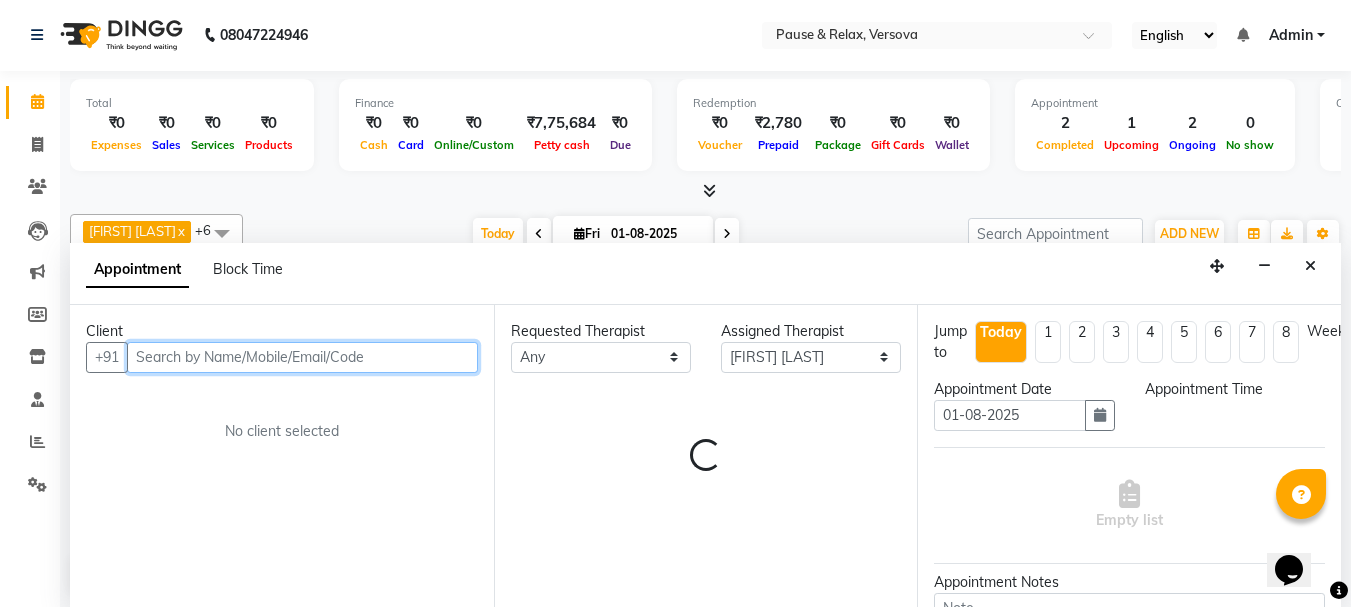 select on "1140" 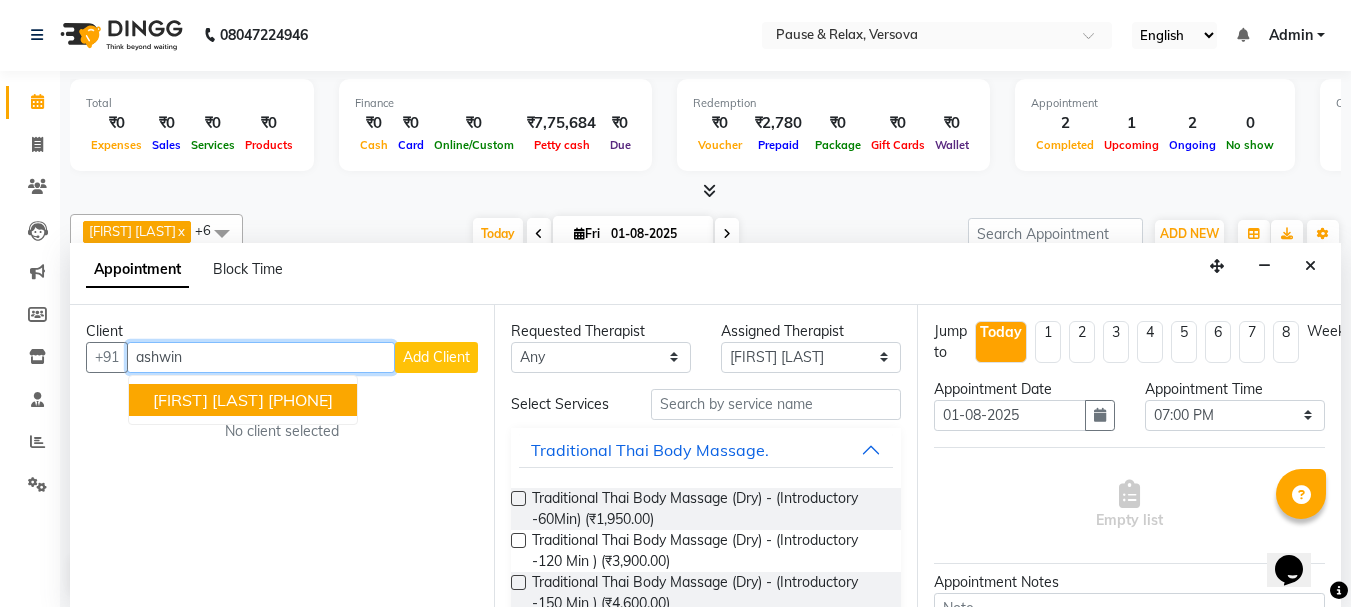 click on "[FIRST] [LAST]" at bounding box center [208, 400] 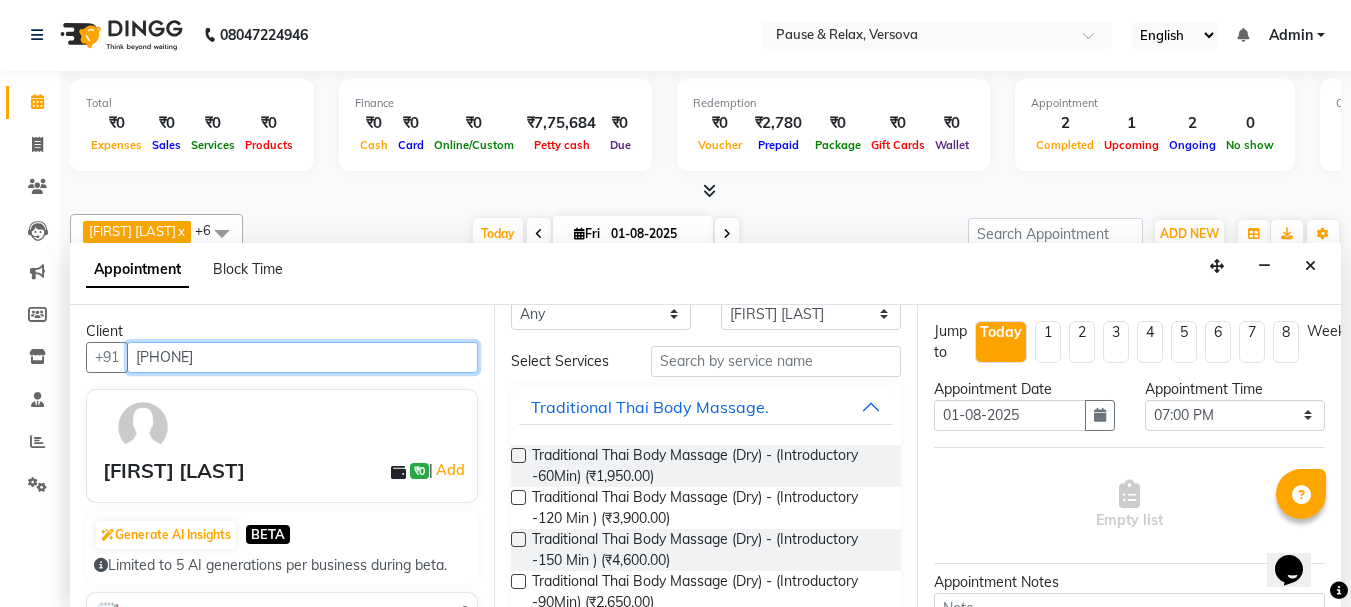 scroll, scrollTop: 41, scrollLeft: 0, axis: vertical 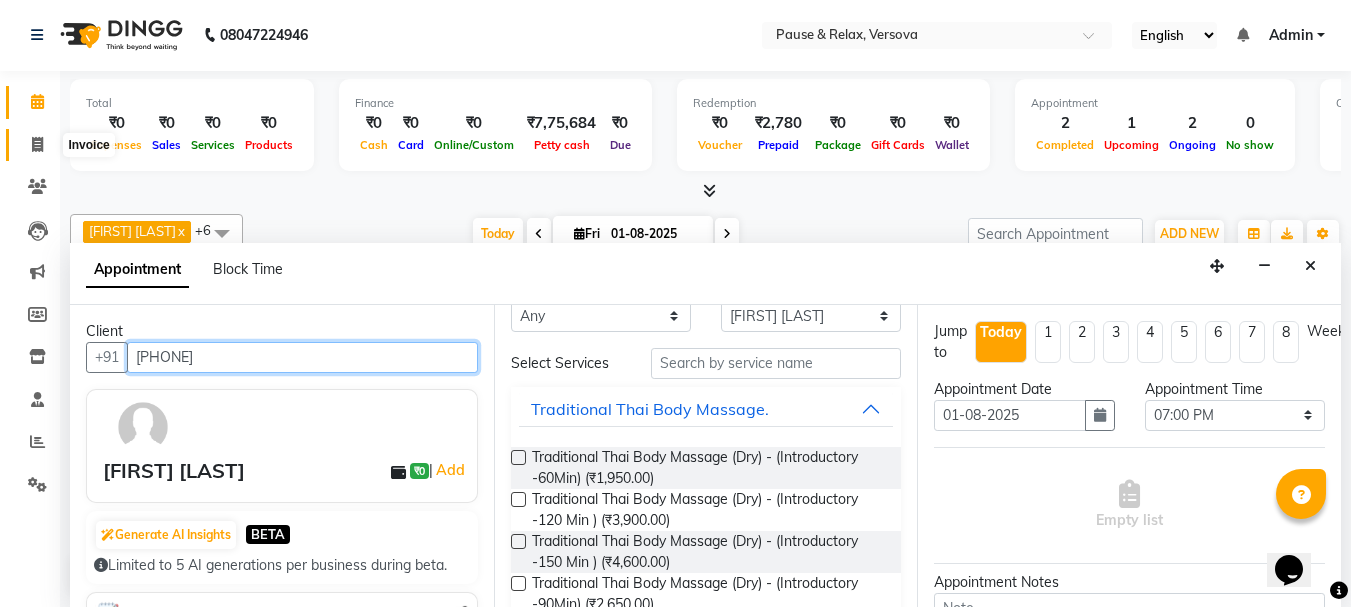 type on "[PHONE]" 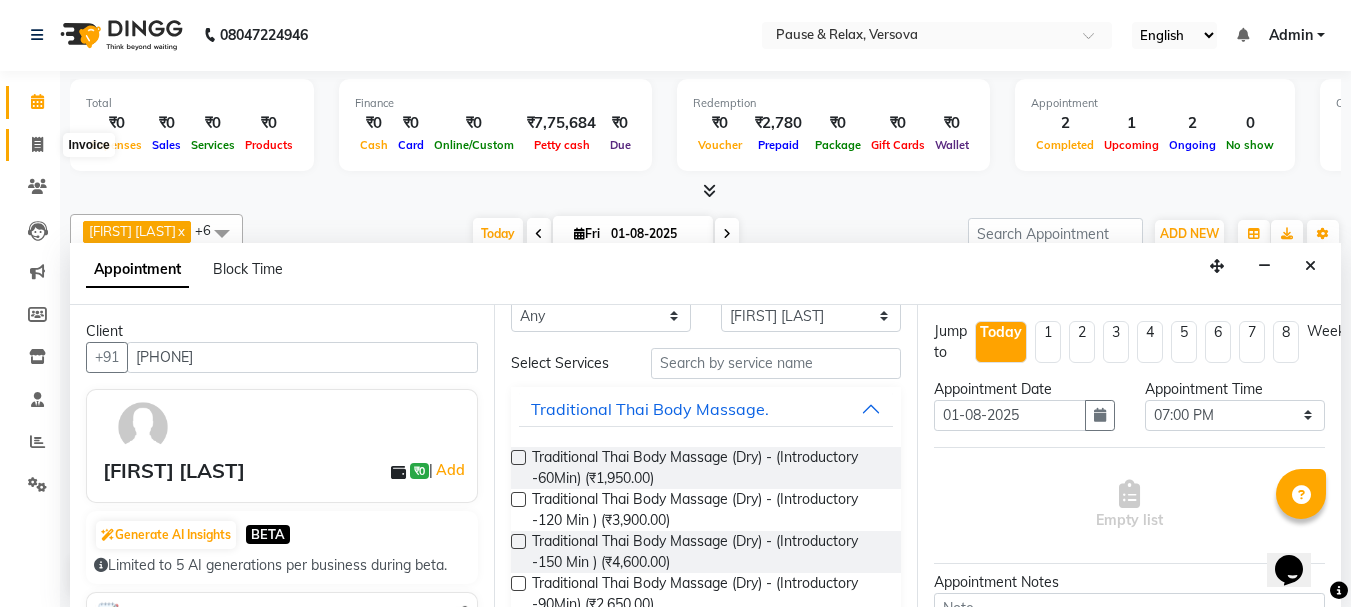click 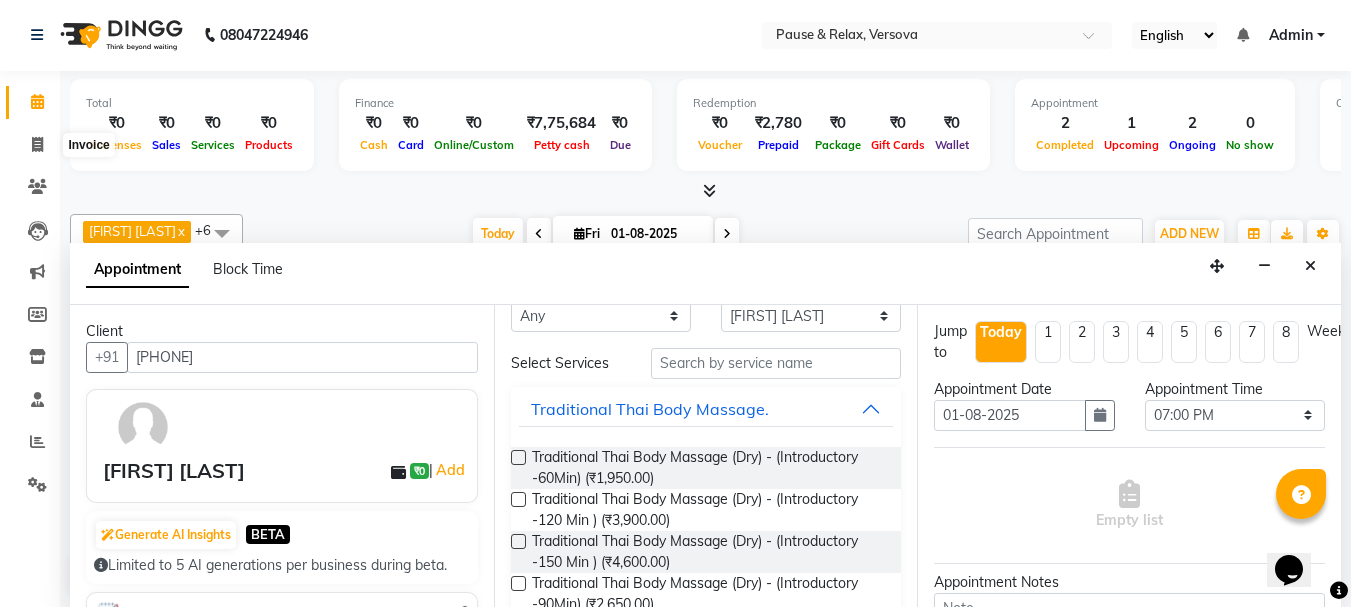 select on "service" 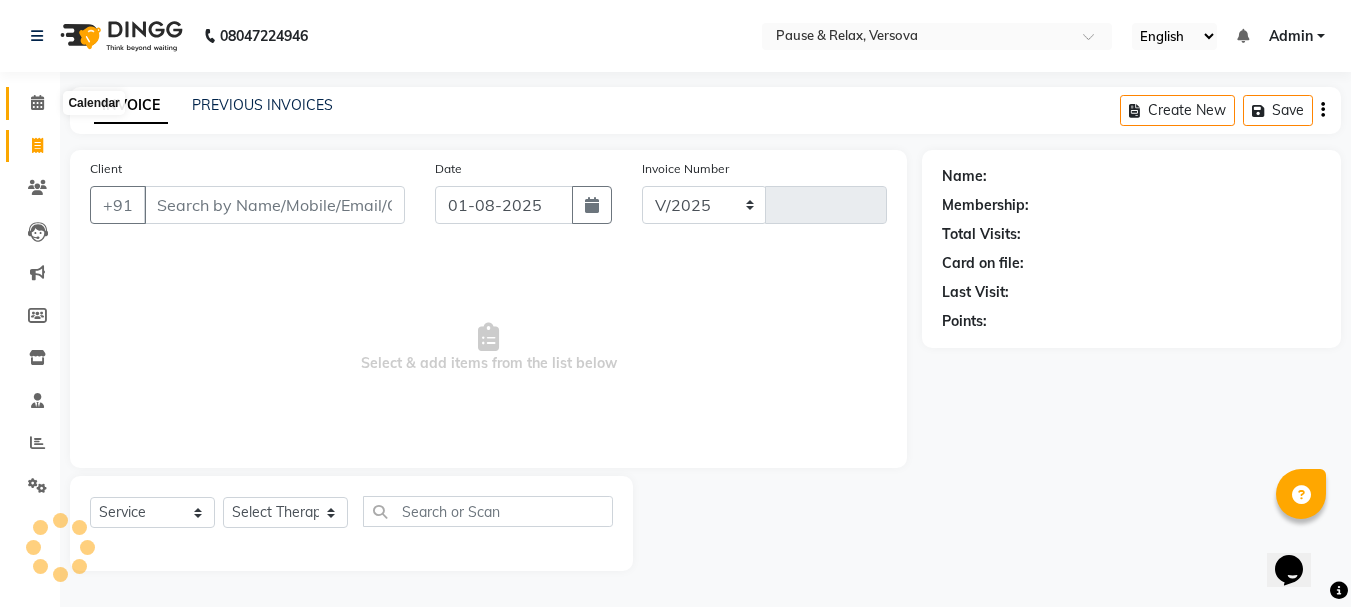 select on "6832" 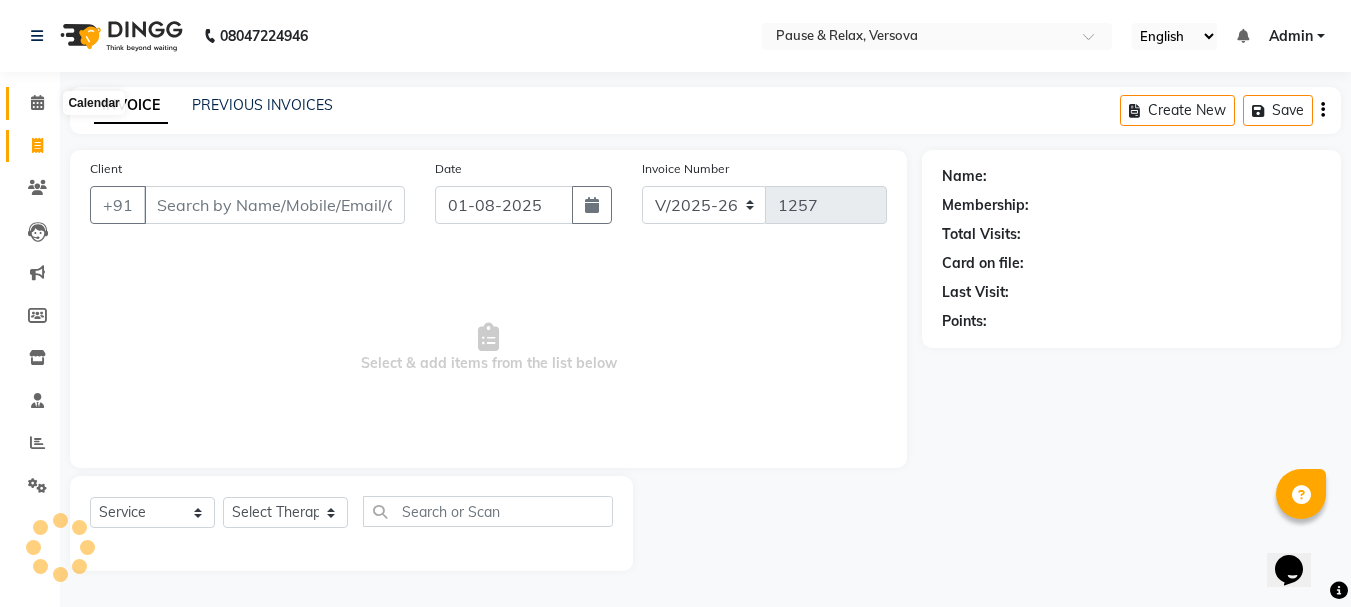 scroll, scrollTop: 0, scrollLeft: 0, axis: both 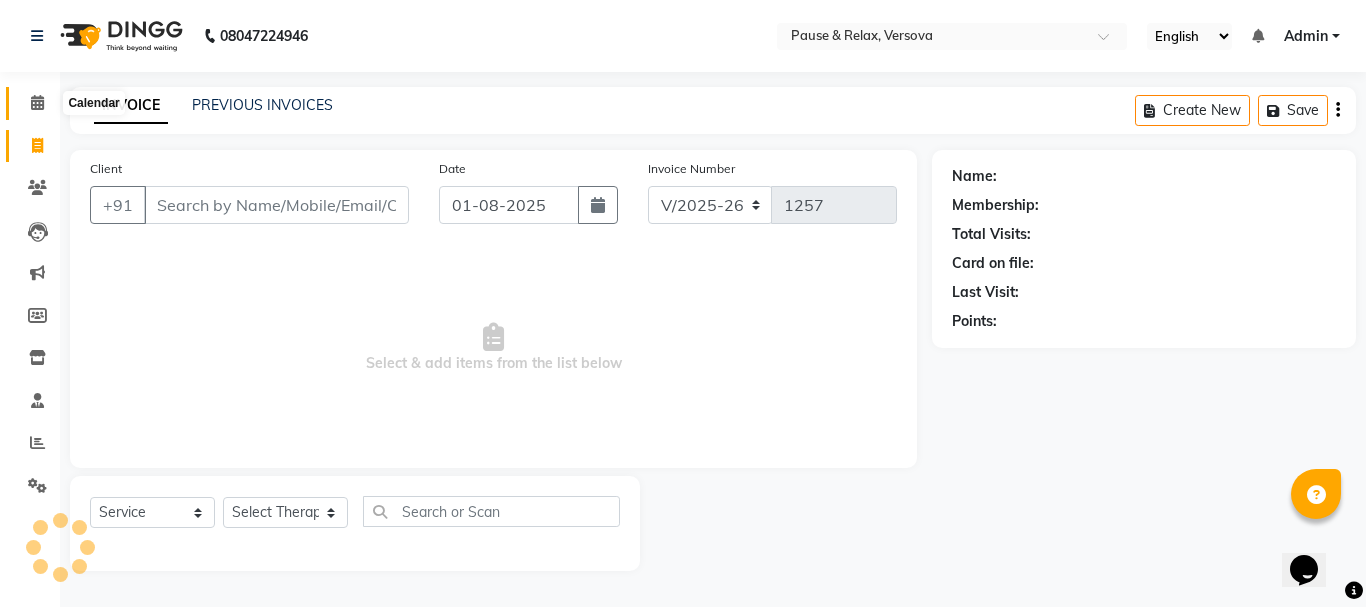 click 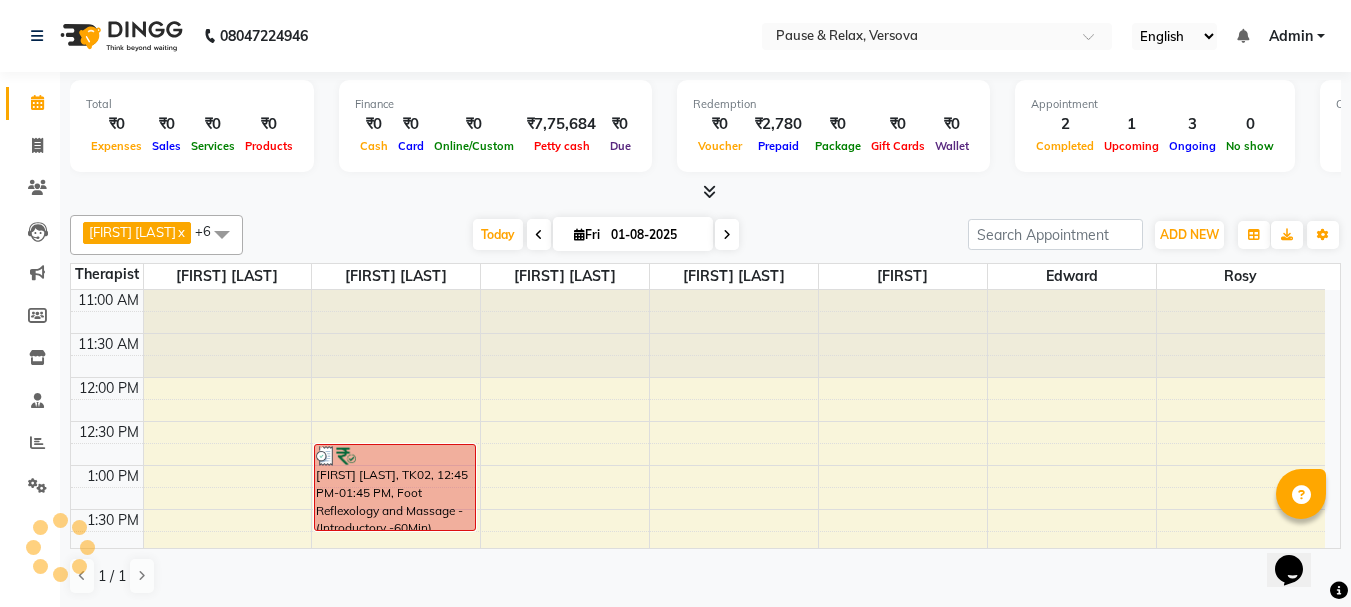 scroll, scrollTop: 0, scrollLeft: 0, axis: both 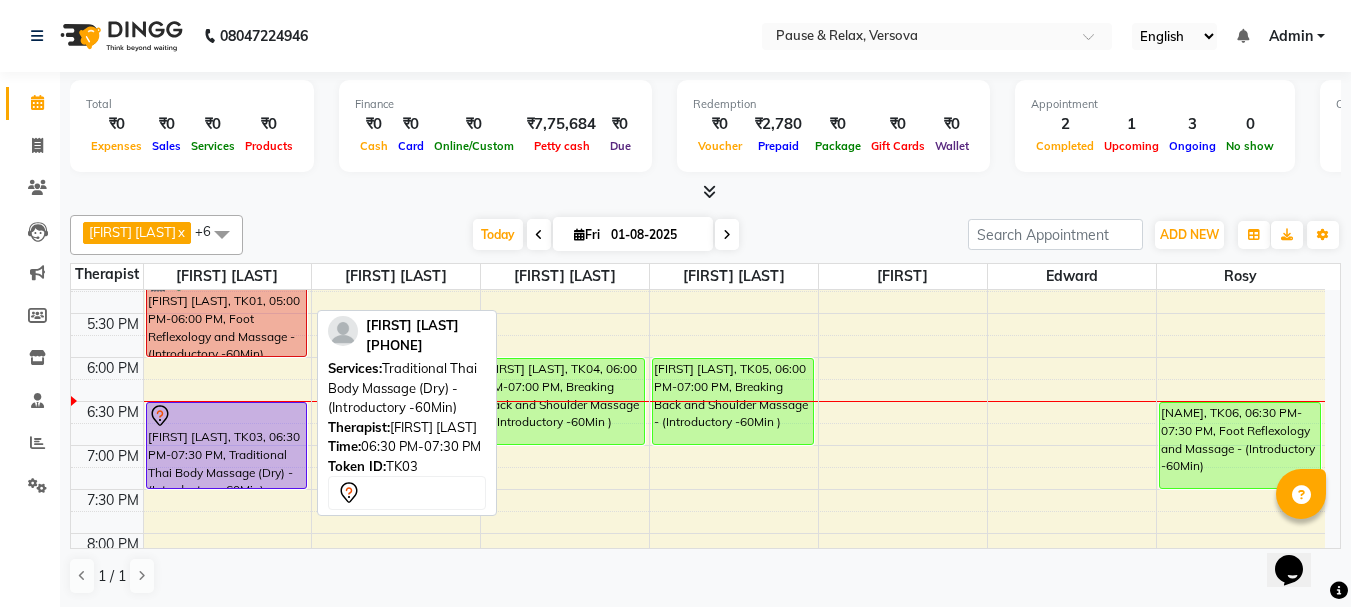 click on "[FIRST] [LAST], TK03, 06:30 PM-07:30 PM, Traditional Thai Body Massage (Dry) - (Introductory -60Min)" at bounding box center (227, 445) 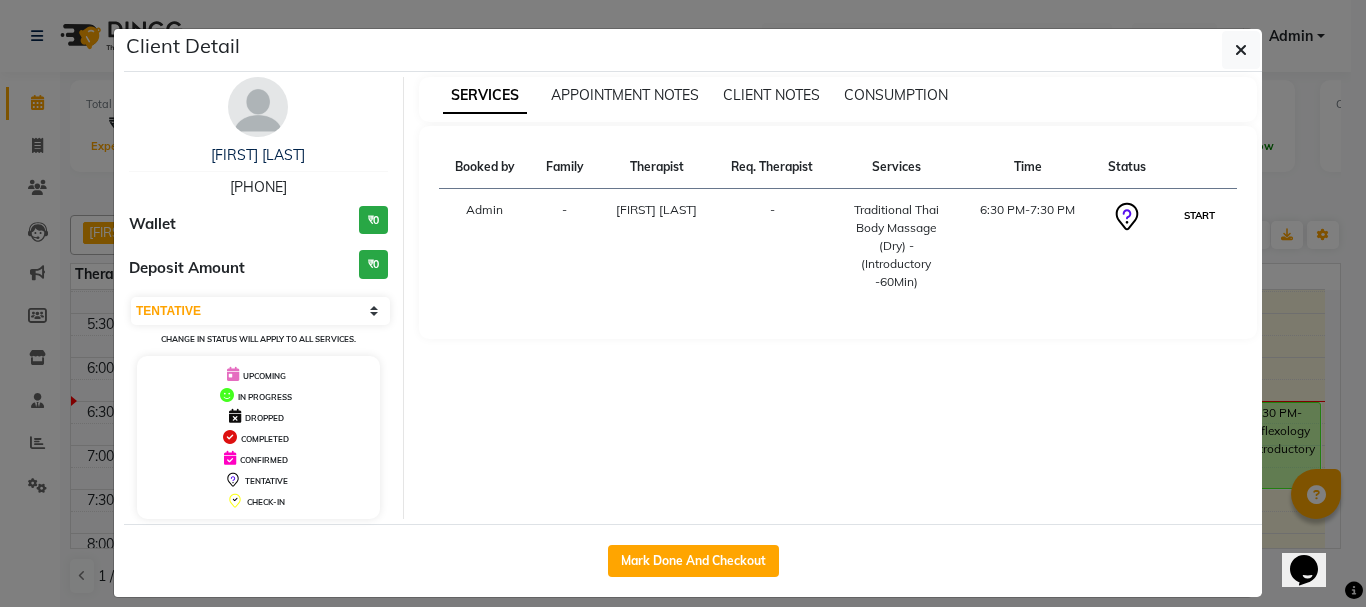 click on "START" at bounding box center [1199, 215] 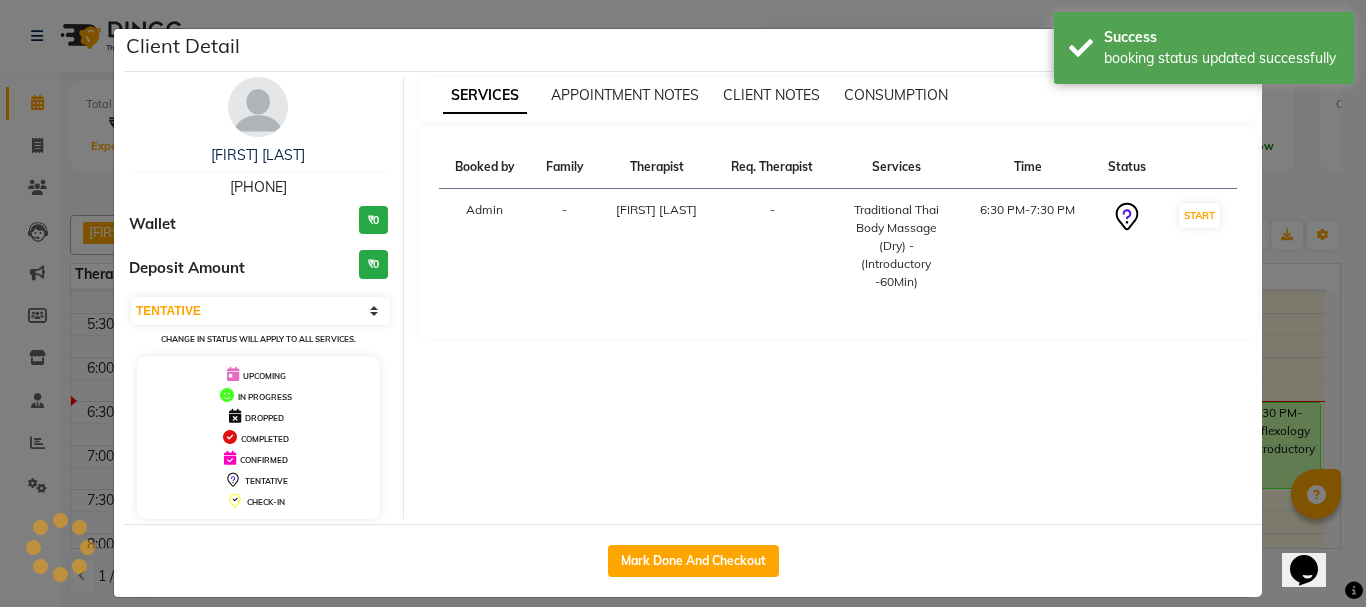 click on "Client Detail  [FIRST] [LAST]   [PHONE] Wallet ₹0 Deposit Amount  ₹0  Select IN SERVICE CONFIRMED TENTATIVE CHECK IN MARK DONE DROPPED UPCOMING Change in status will apply to all services. UPCOMING IN PROGRESS DROPPED COMPLETED CONFIRMED TENTATIVE CHECK-IN SERVICES APPOINTMENT NOTES CLIENT NOTES CONSUMPTION Booked by Family Therapist Req. Therapist Services Time Status  Admin  - [NAME] -  Traditional Thai Body Massage (Dry) - (Introductory -60Min)   6:30 PM-7:30 PM   START   Mark Done And Checkout" 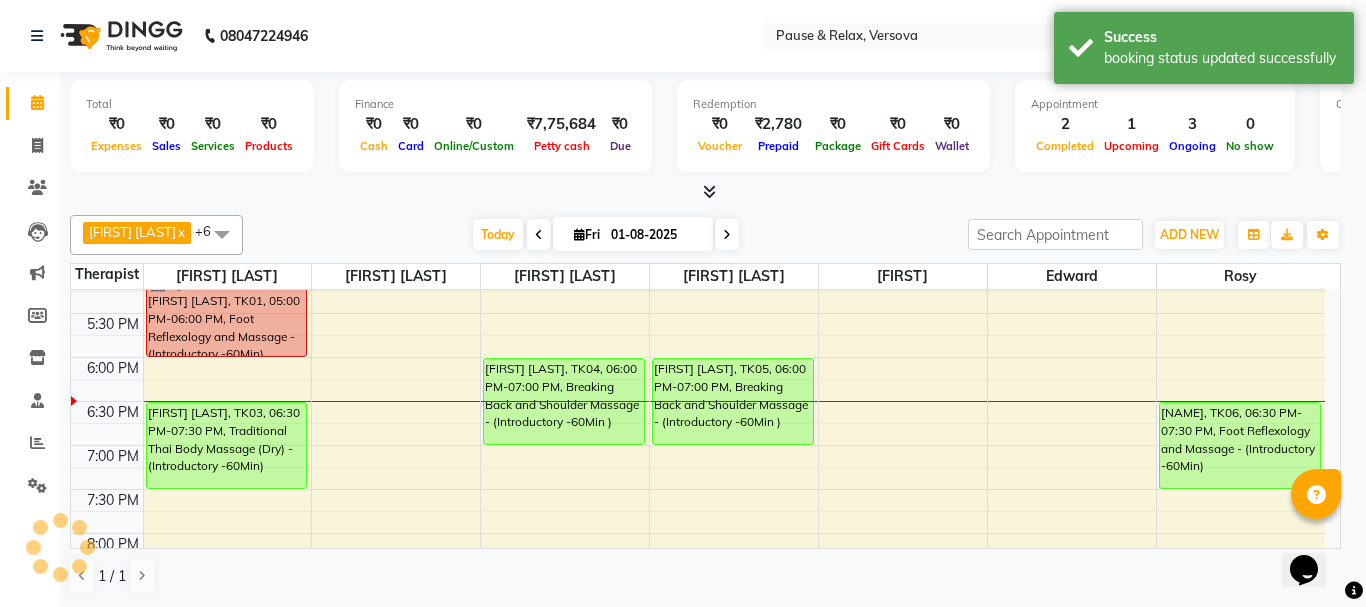 select on "1" 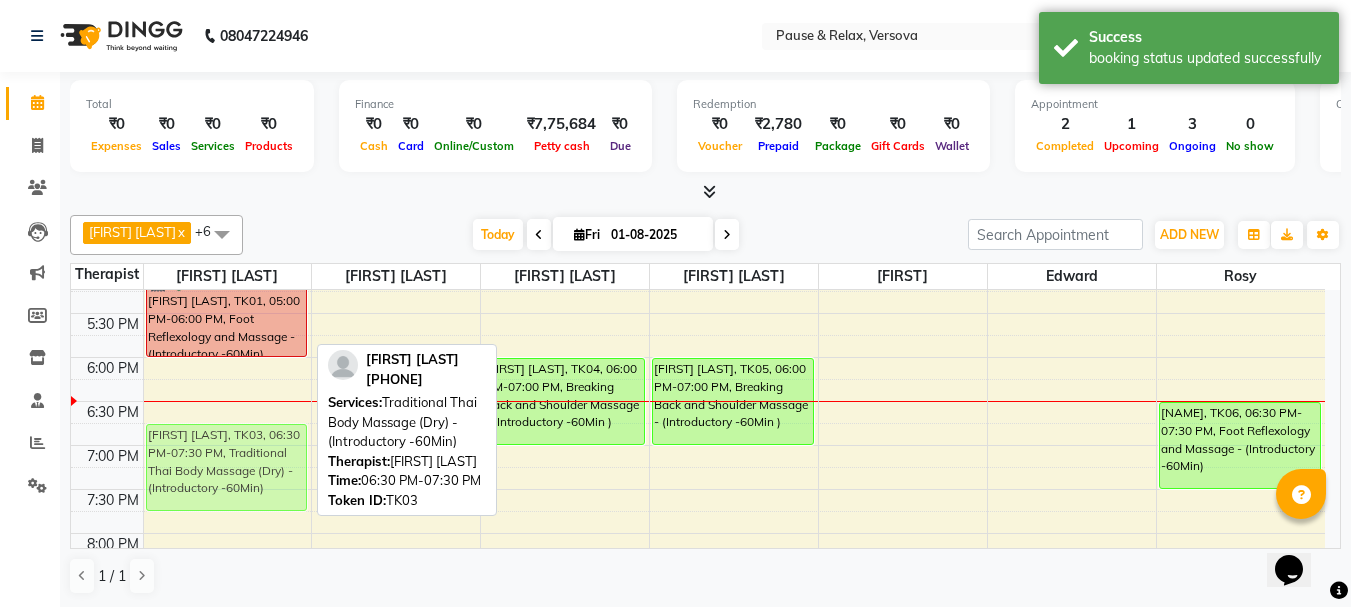 drag, startPoint x: 194, startPoint y: 416, endPoint x: 194, endPoint y: 432, distance: 16 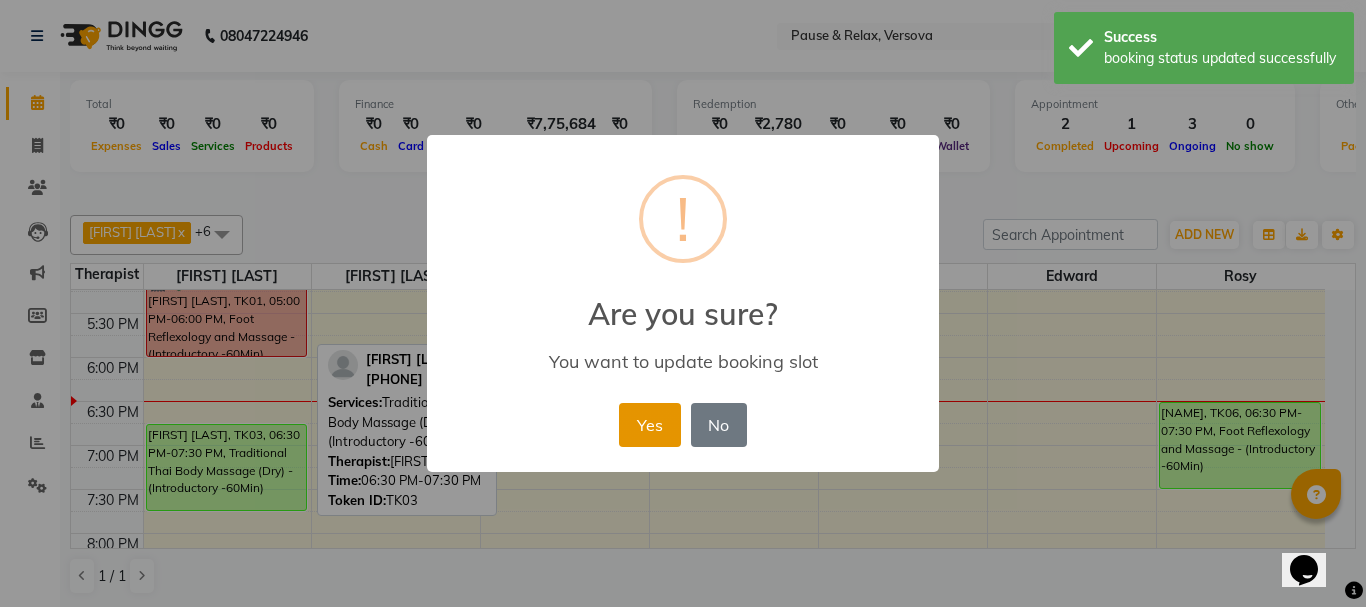 click on "Yes" at bounding box center (649, 425) 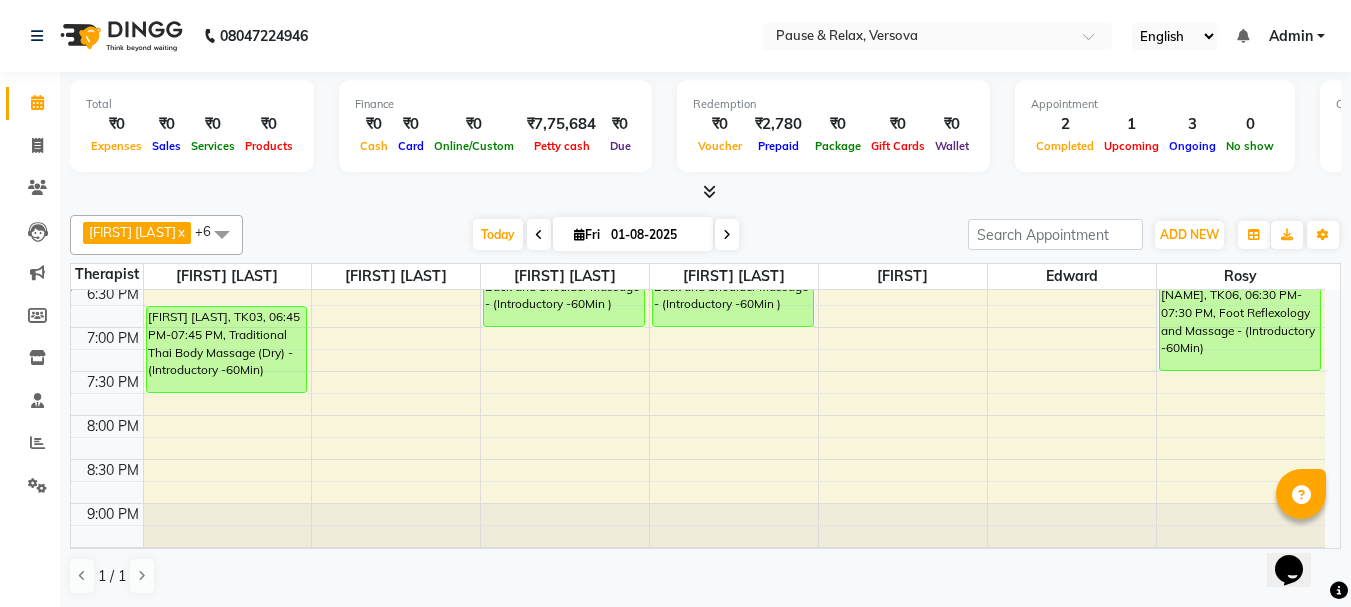 scroll, scrollTop: 605, scrollLeft: 0, axis: vertical 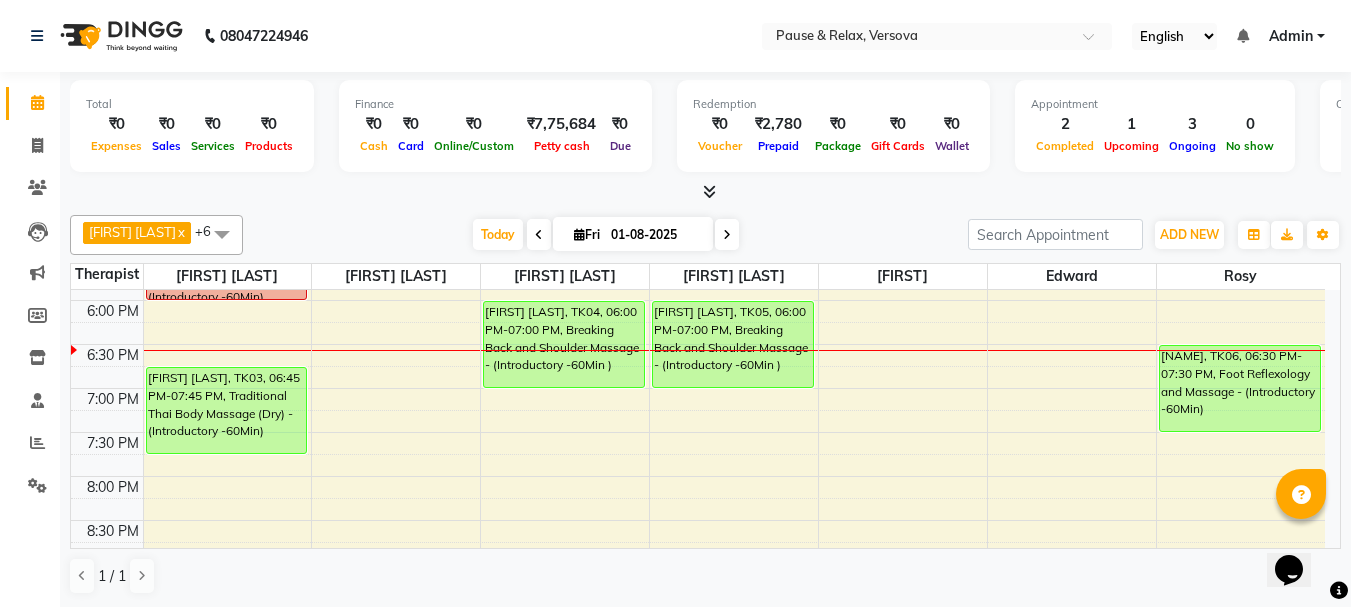 click at bounding box center (727, 235) 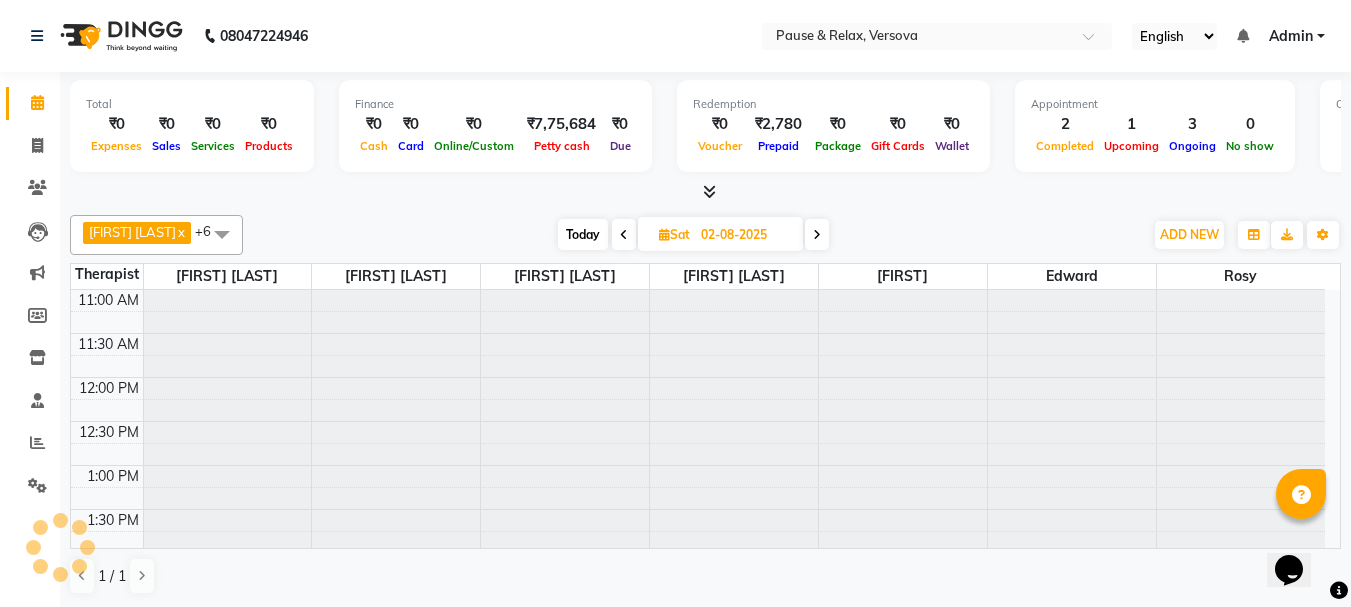 scroll, scrollTop: 617, scrollLeft: 0, axis: vertical 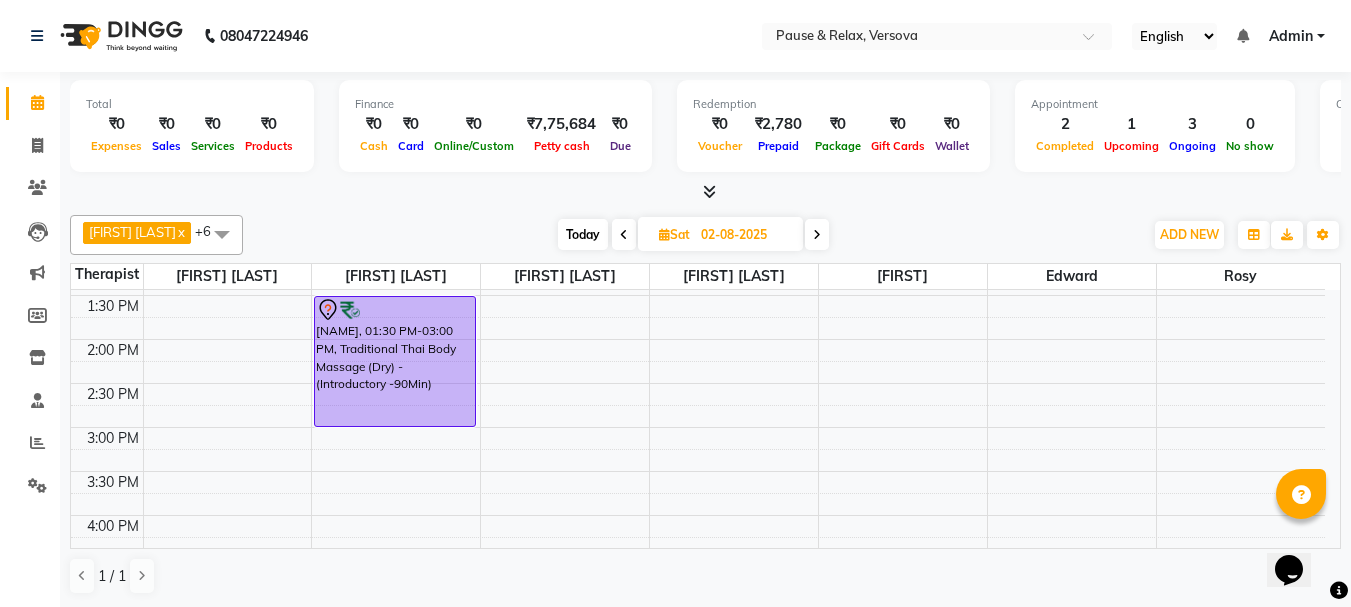 click on "Today" at bounding box center [583, 234] 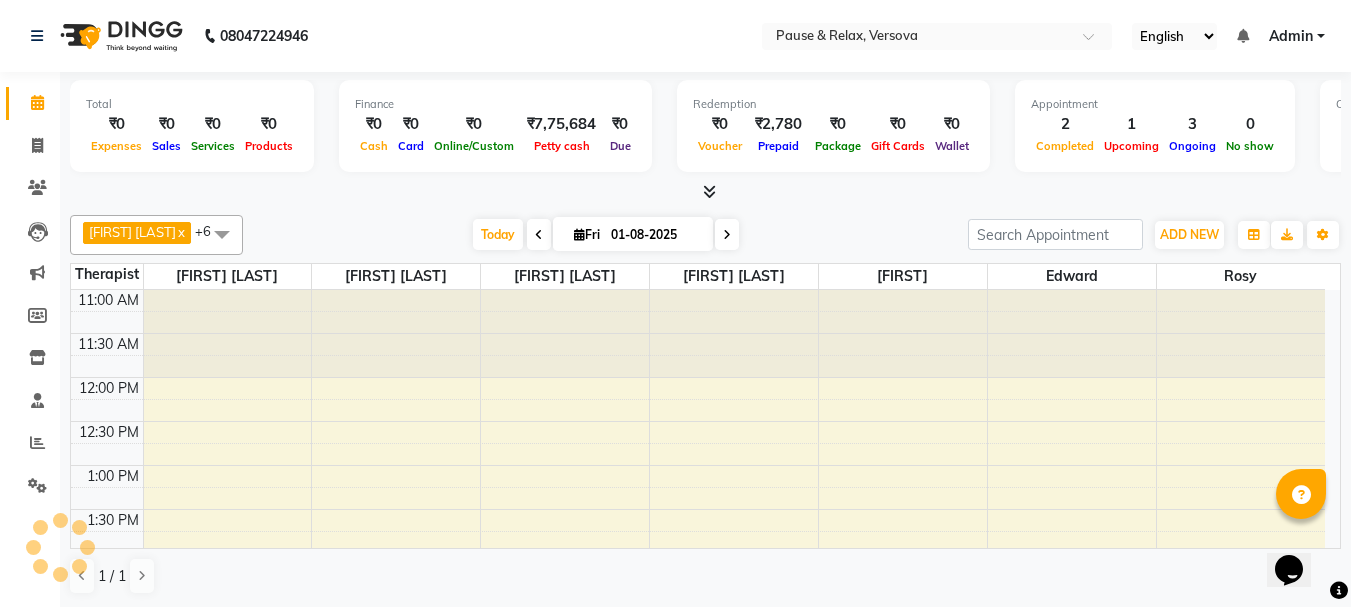 scroll, scrollTop: 617, scrollLeft: 0, axis: vertical 